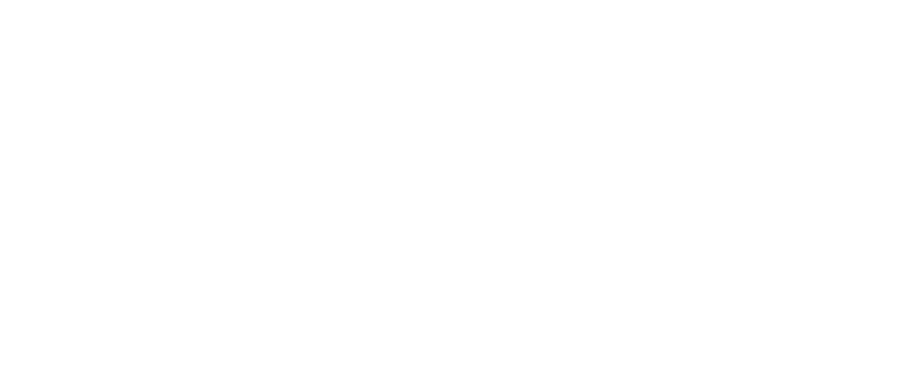 scroll, scrollTop: 0, scrollLeft: 0, axis: both 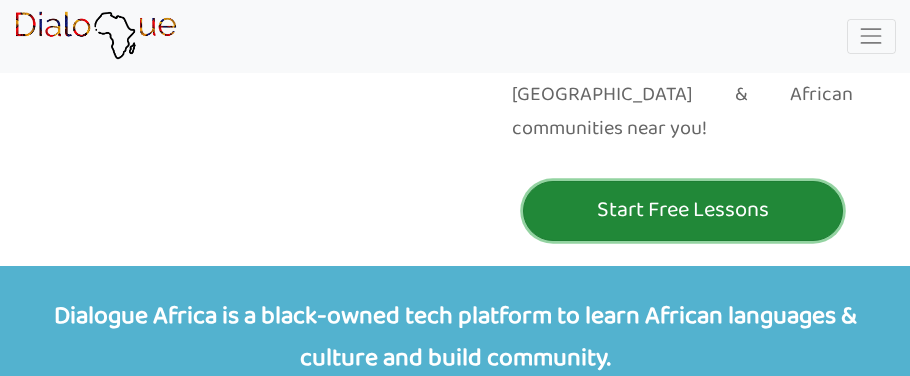 click on "Start Free Lessons" at bounding box center (683, 210) 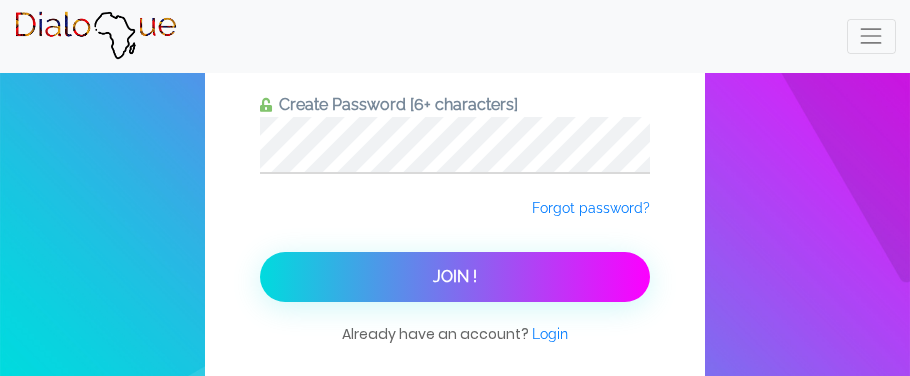 scroll, scrollTop: 249, scrollLeft: 0, axis: vertical 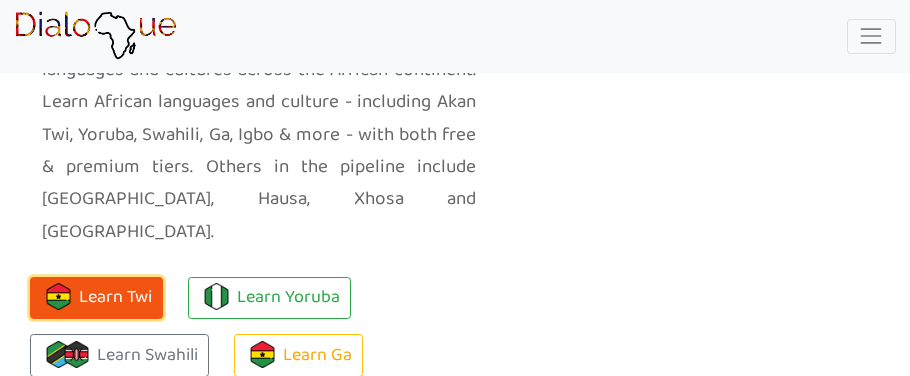 click on "Learn Twi" at bounding box center [96, 298] 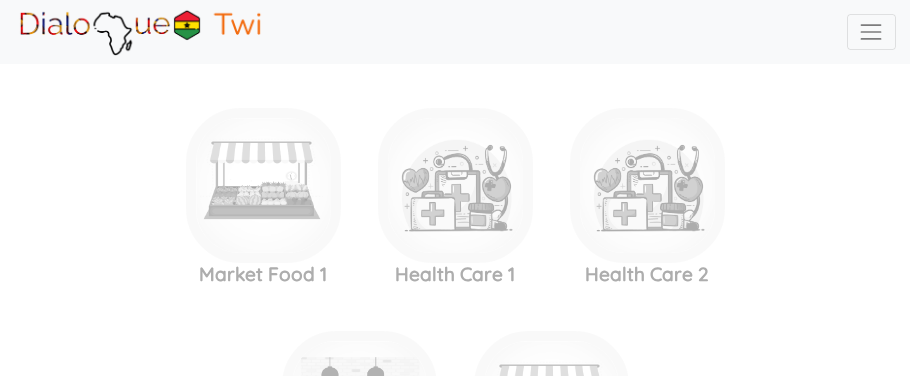 scroll, scrollTop: 5, scrollLeft: 0, axis: vertical 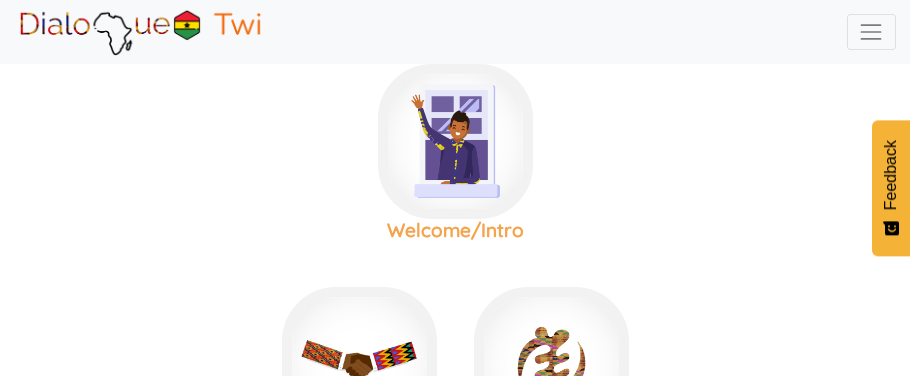 click at bounding box center (455, 141) 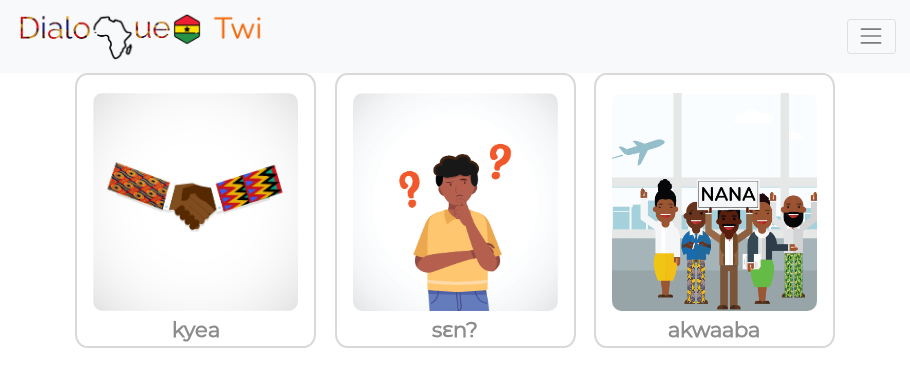 scroll, scrollTop: 234, scrollLeft: 0, axis: vertical 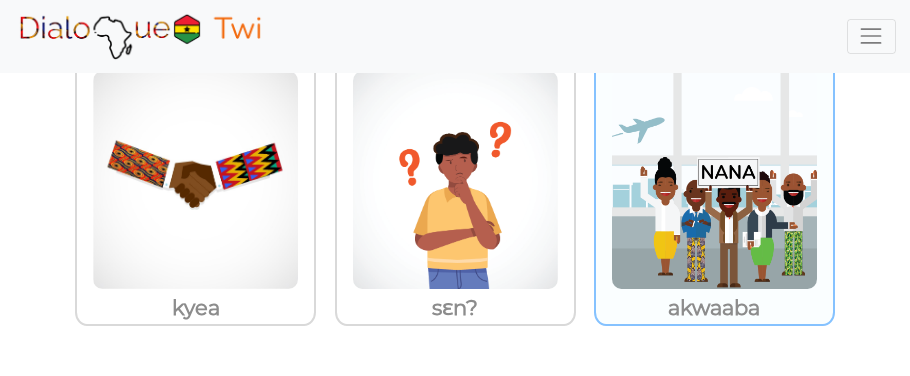 click at bounding box center (195, 180) 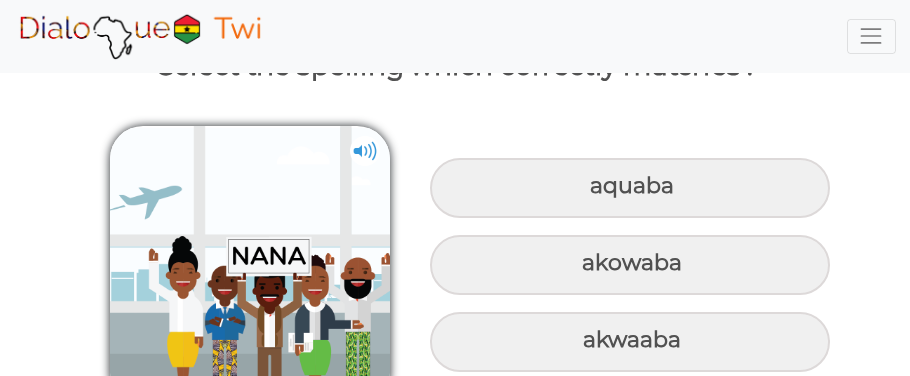 scroll, scrollTop: 205, scrollLeft: 0, axis: vertical 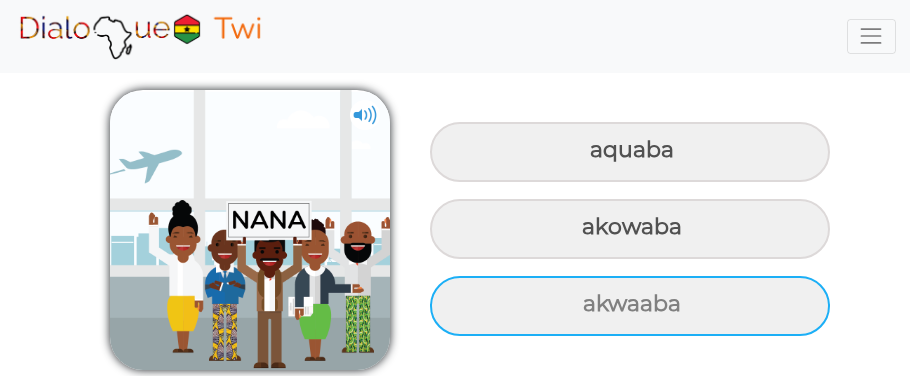 click on "akwaaba" at bounding box center (630, 152) 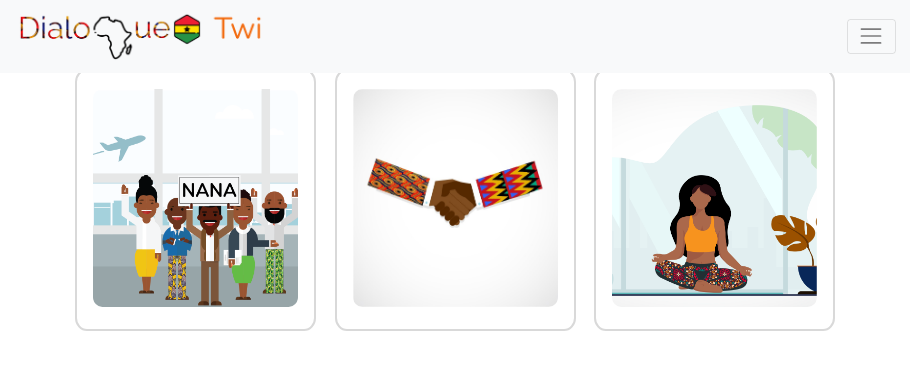 scroll, scrollTop: 214, scrollLeft: 0, axis: vertical 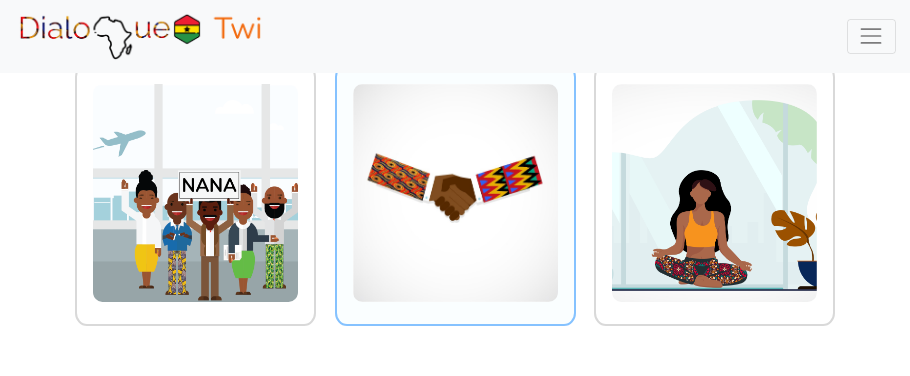 click at bounding box center (195, 193) 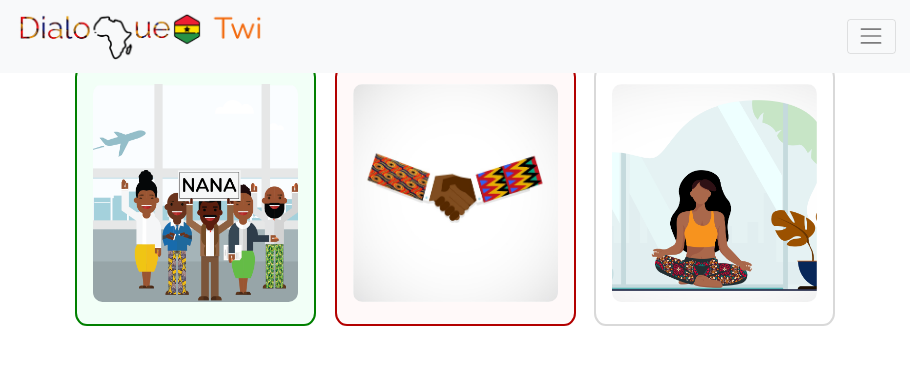 click at bounding box center (195, 193) 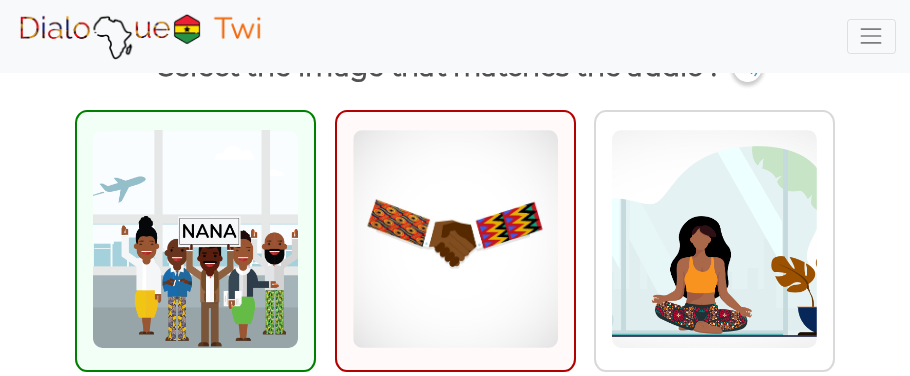 scroll, scrollTop: 165, scrollLeft: 0, axis: vertical 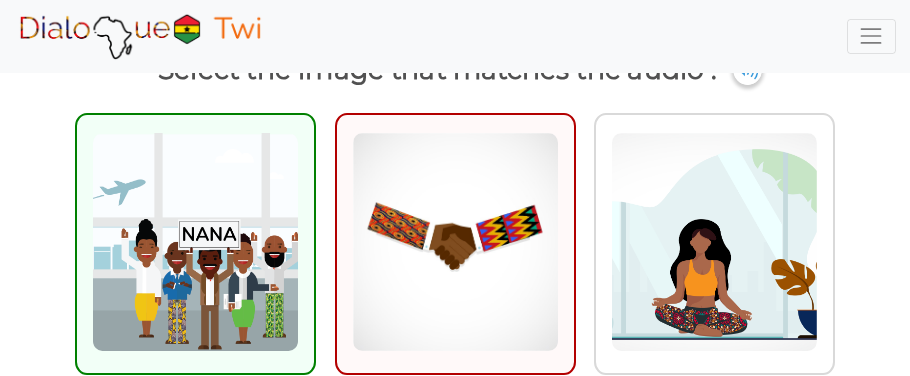 click at bounding box center [871, 36] 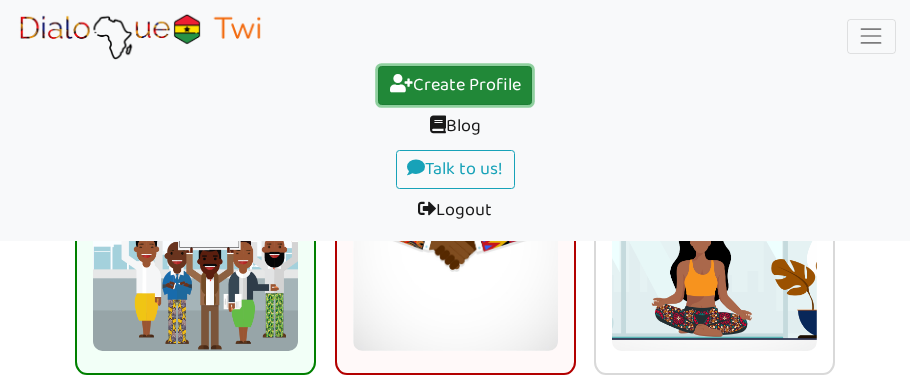 click on "Create Profile   (current)" at bounding box center [455, 86] 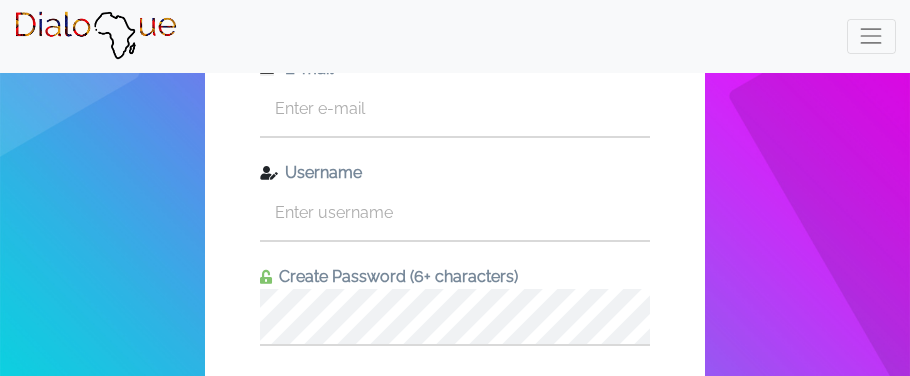 scroll, scrollTop: 133, scrollLeft: 0, axis: vertical 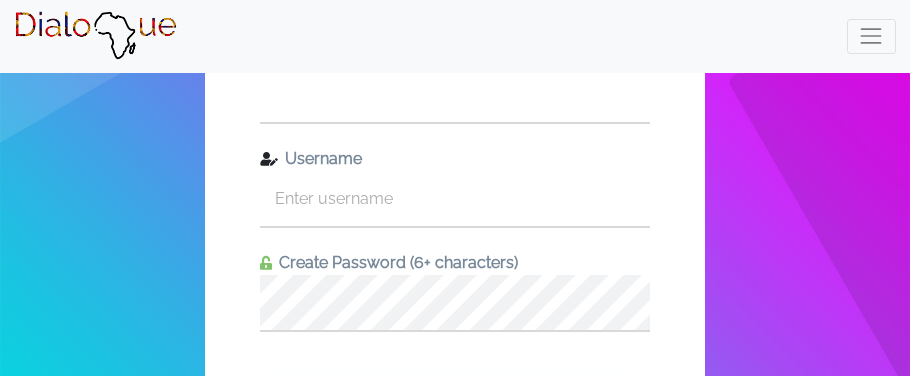 click at bounding box center (455, 94) 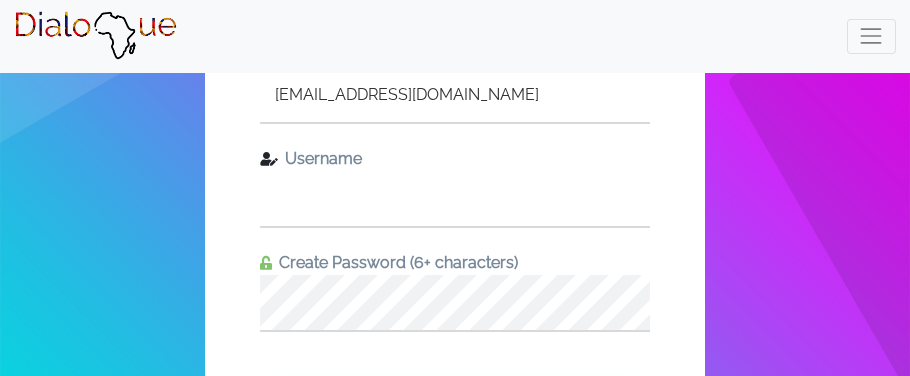 click at bounding box center [455, 198] 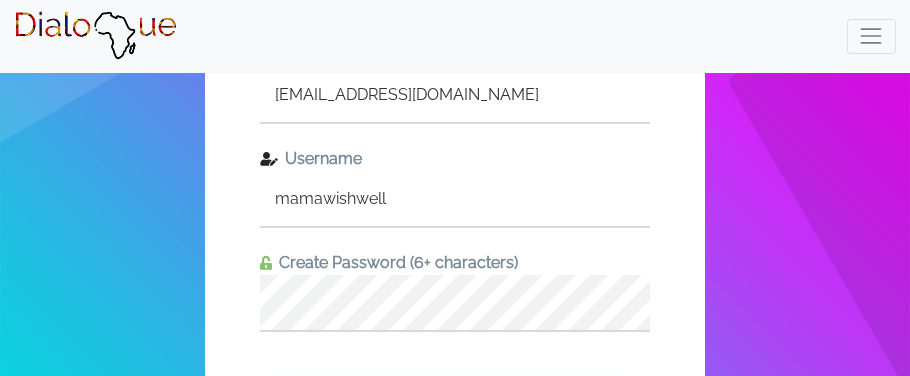type on "mamawishwell" 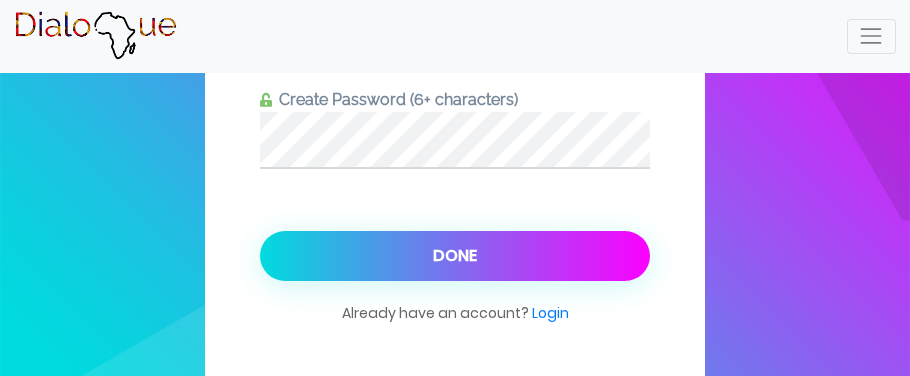 scroll, scrollTop: 297, scrollLeft: 0, axis: vertical 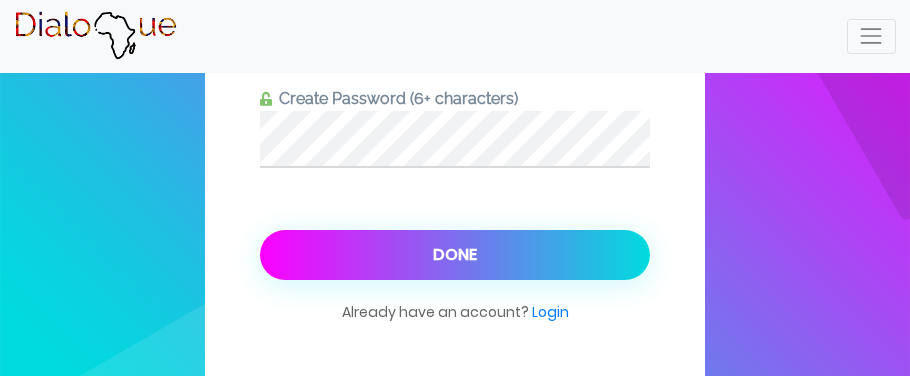 click on "Done" at bounding box center [455, 255] 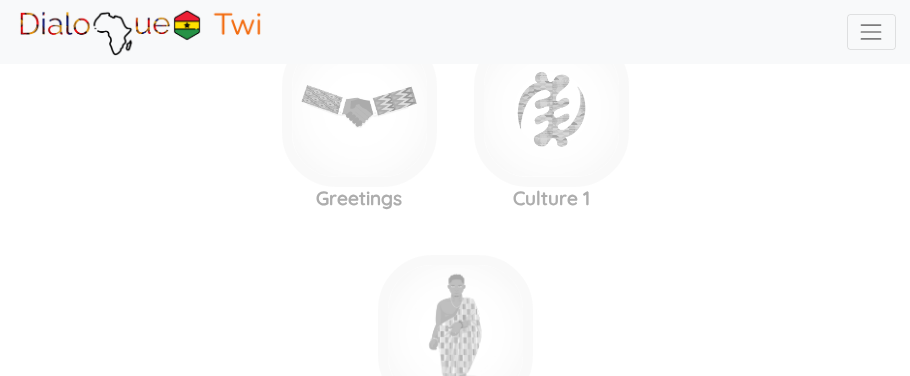 scroll, scrollTop: 0, scrollLeft: 0, axis: both 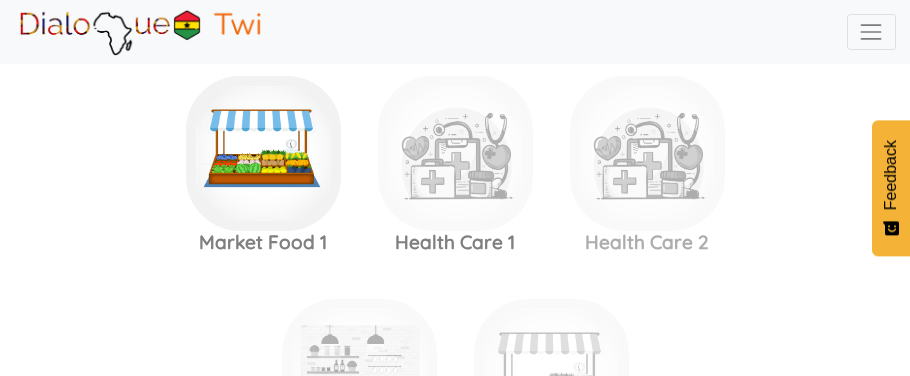 click at bounding box center [455, -1185] 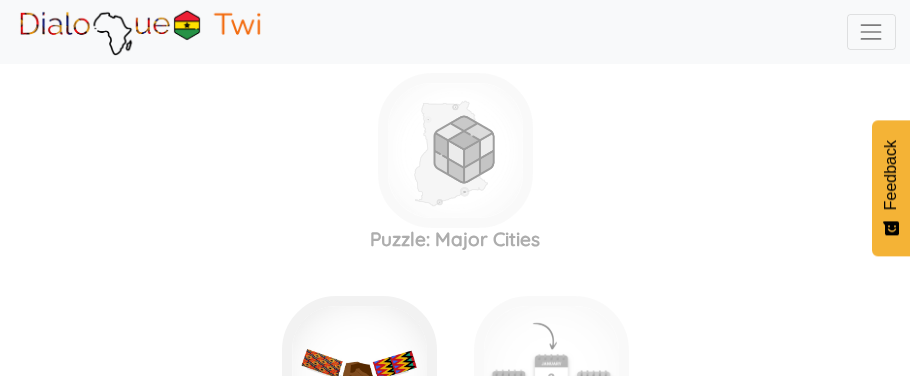 scroll, scrollTop: 0, scrollLeft: 0, axis: both 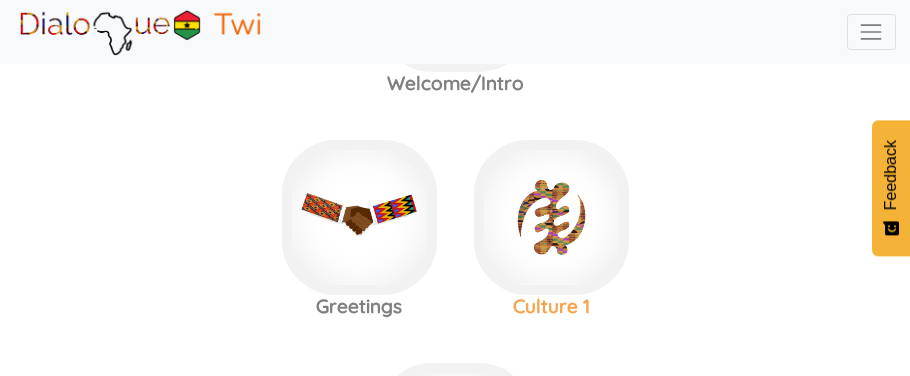 click at bounding box center (455, -6) 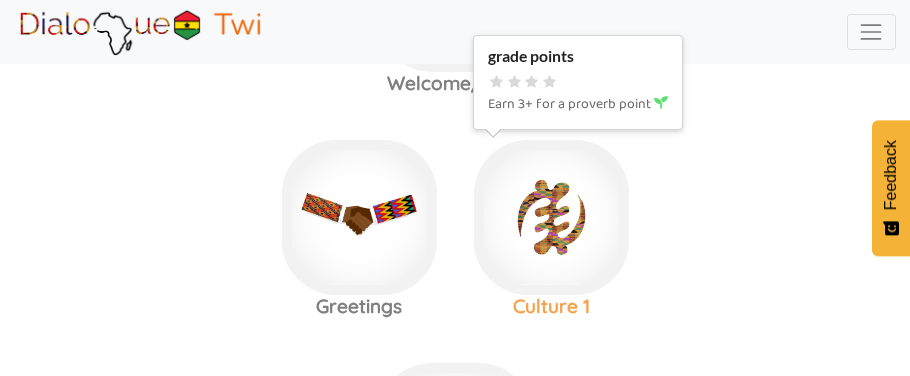 scroll, scrollTop: 0, scrollLeft: 0, axis: both 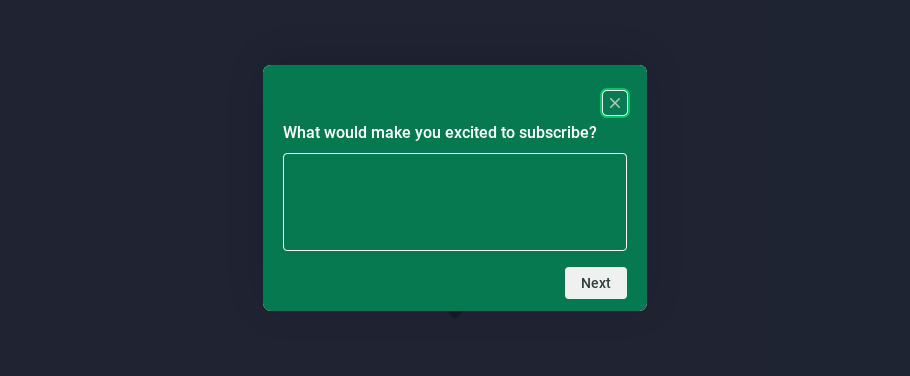click 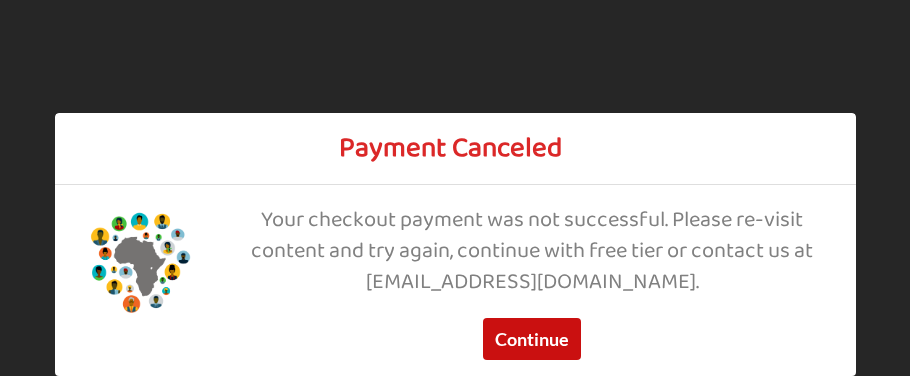 click on "Continue" at bounding box center (532, 339) 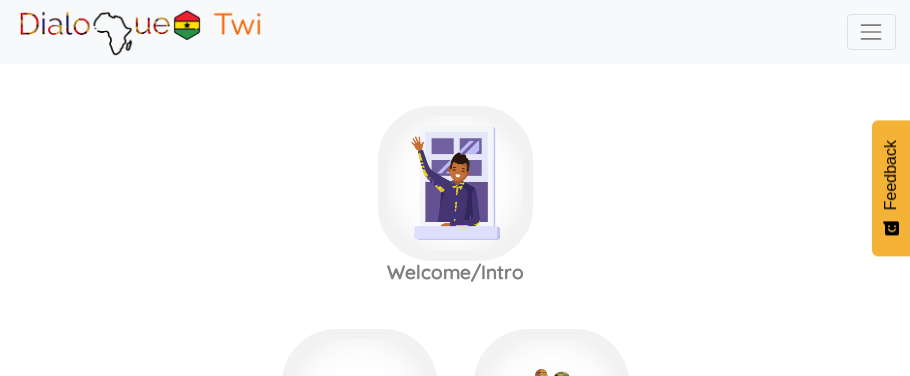 scroll, scrollTop: 245, scrollLeft: 0, axis: vertical 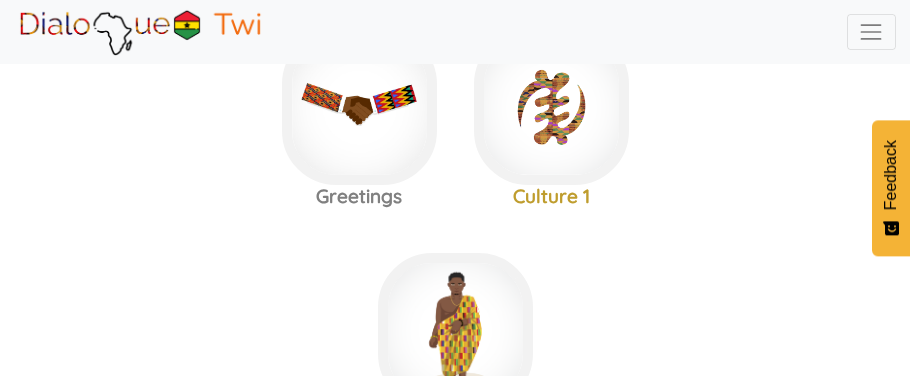 click at bounding box center [871, 32] 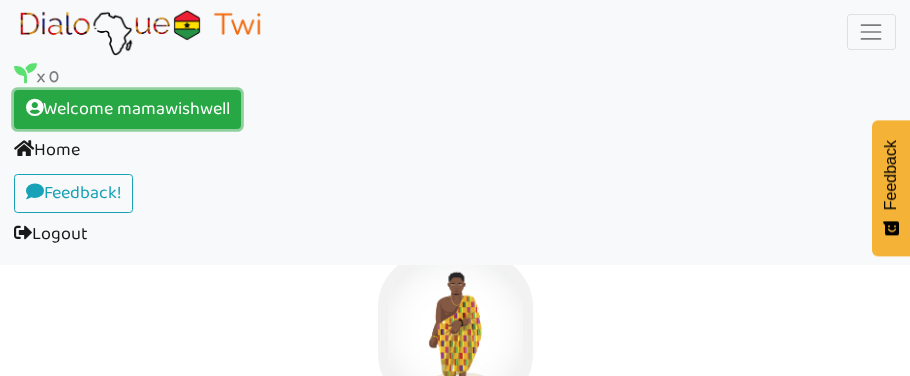 click on "Welcome   mamawishwell   (current)" at bounding box center (127, 110) 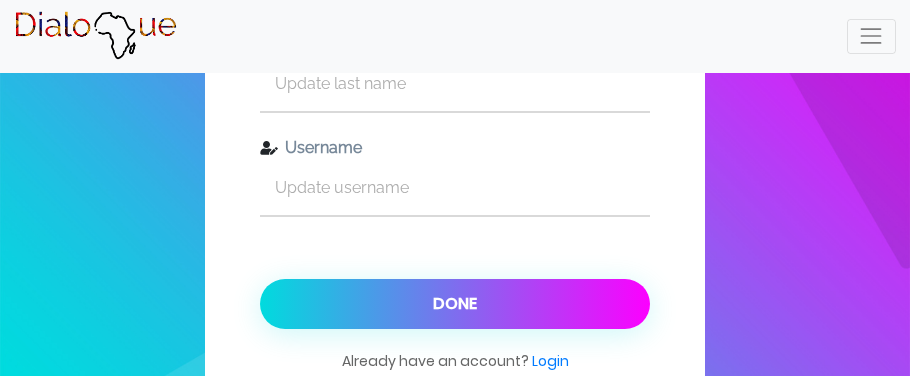 scroll, scrollTop: 332, scrollLeft: 0, axis: vertical 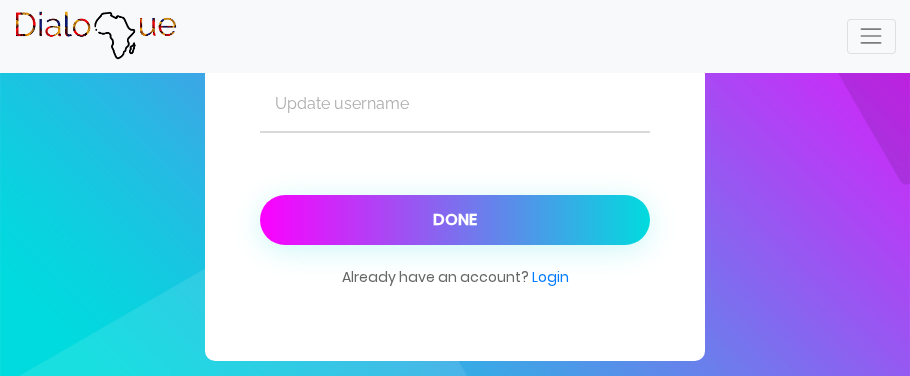 click on "Done" at bounding box center [455, 220] 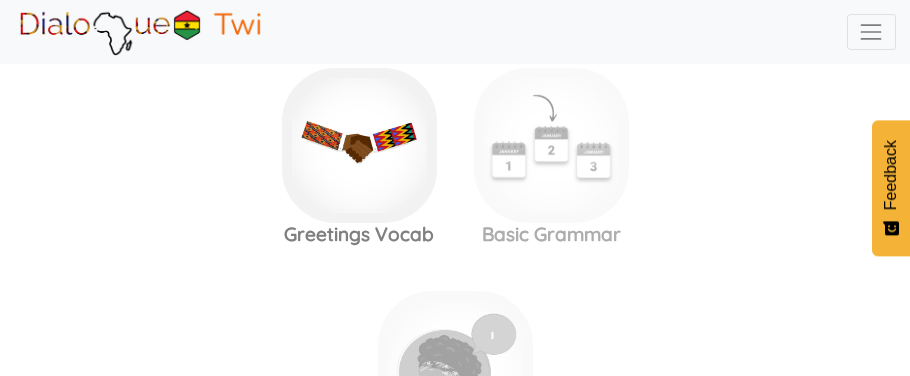 scroll, scrollTop: 933, scrollLeft: 0, axis: vertical 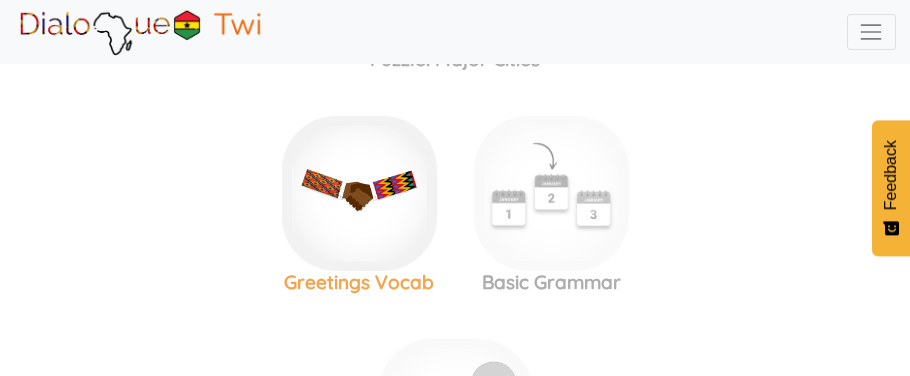 click at bounding box center [455, -699] 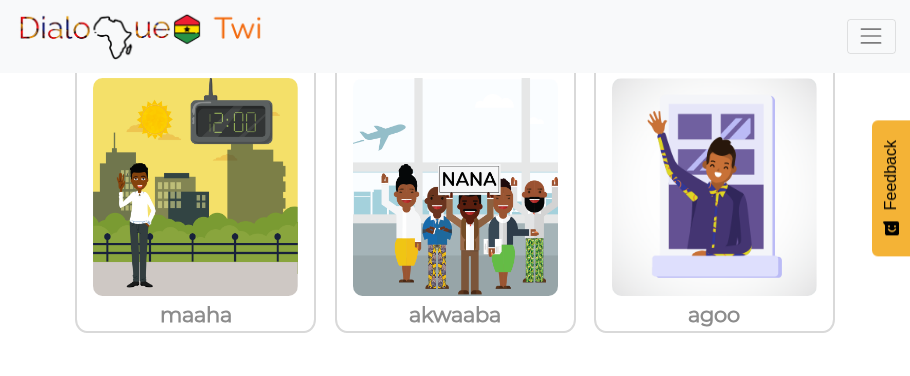 scroll, scrollTop: 231, scrollLeft: 0, axis: vertical 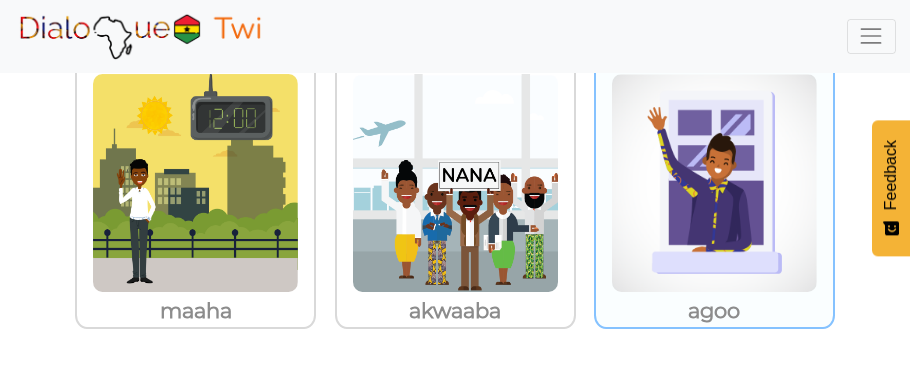 click at bounding box center [195, 183] 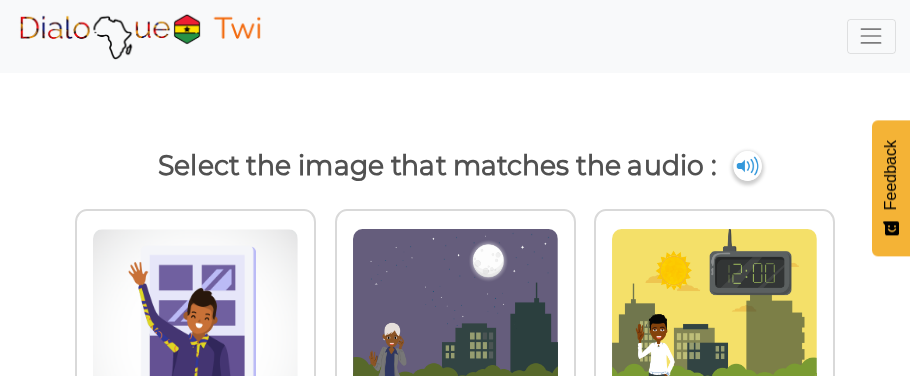 scroll, scrollTop: 71, scrollLeft: 0, axis: vertical 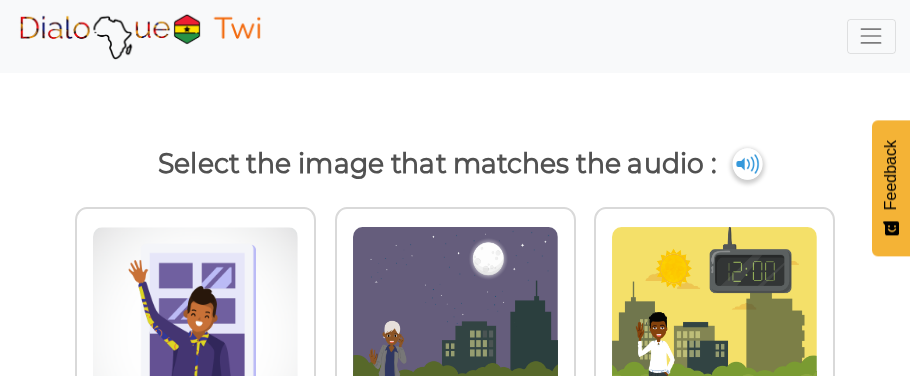click at bounding box center [747, 164] 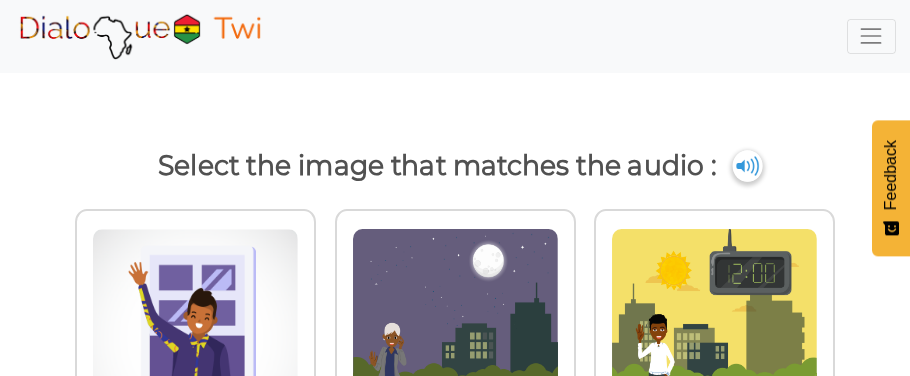 scroll, scrollTop: 0, scrollLeft: 0, axis: both 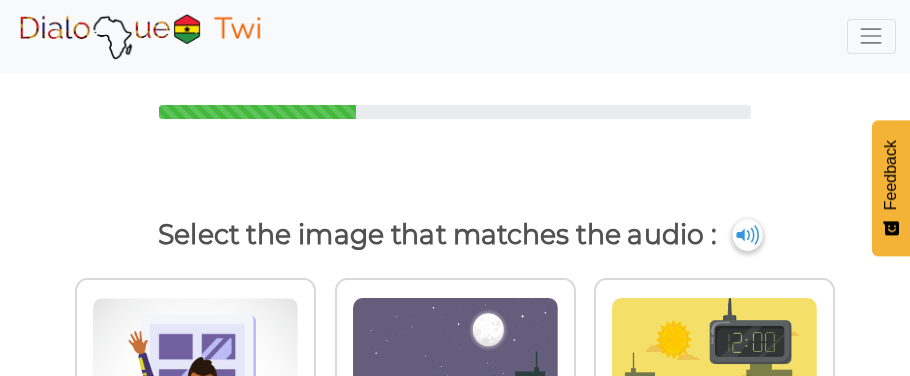 click at bounding box center (747, 235) 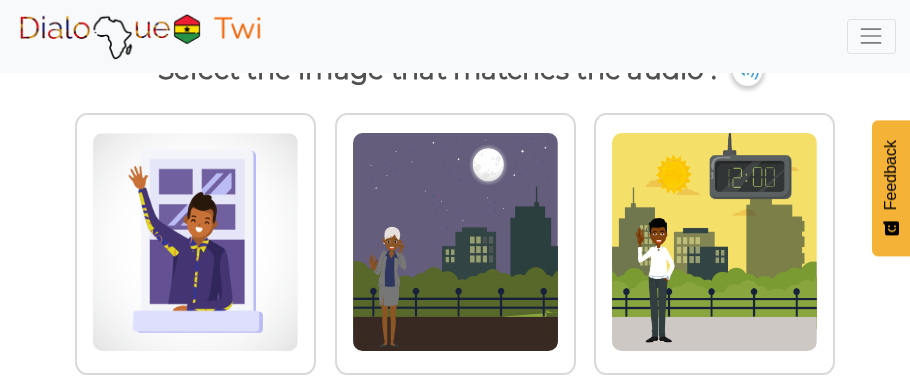 scroll, scrollTop: 167, scrollLeft: 0, axis: vertical 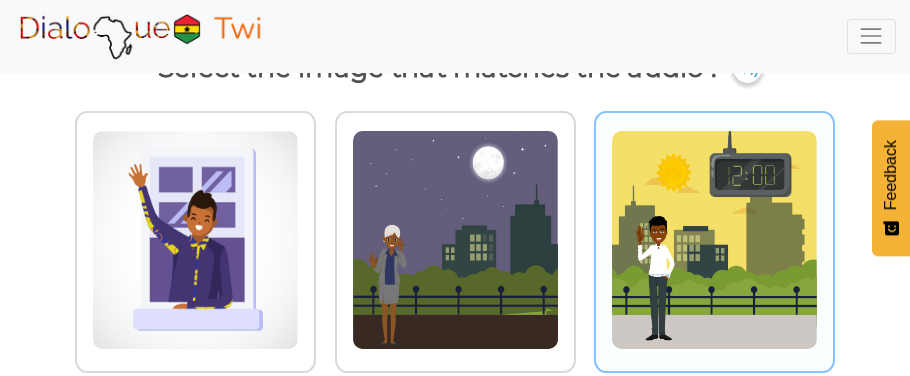click at bounding box center [195, 240] 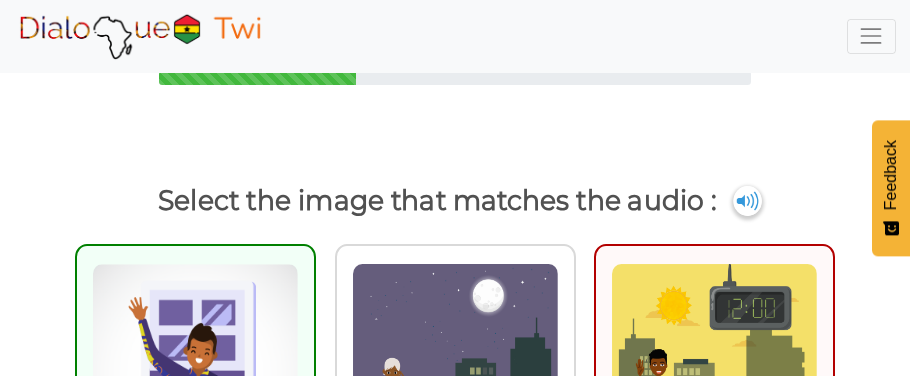 scroll, scrollTop: 27, scrollLeft: 0, axis: vertical 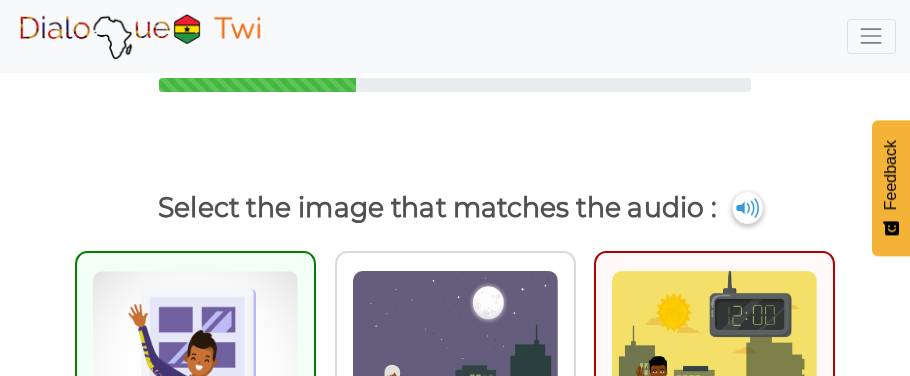 click at bounding box center (747, 208) 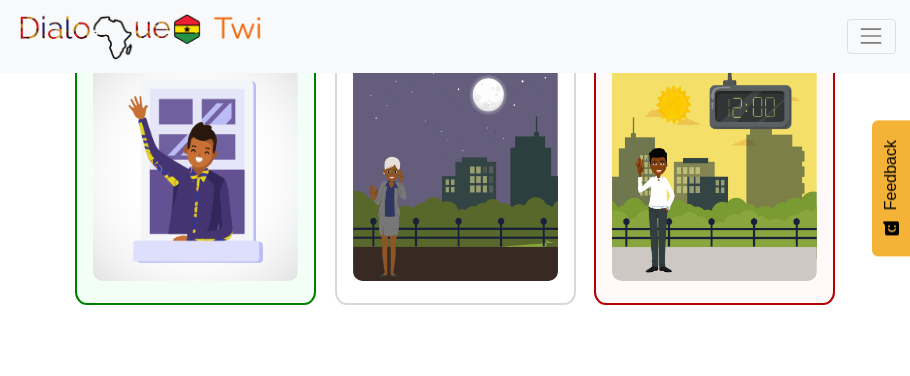 scroll, scrollTop: 236, scrollLeft: 0, axis: vertical 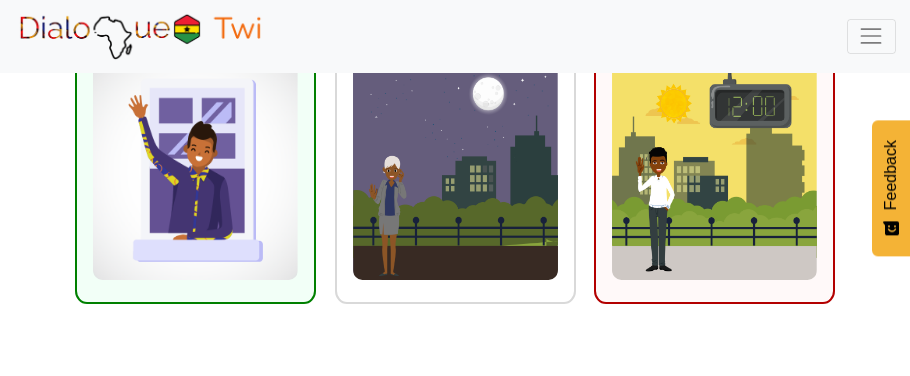 click at bounding box center (195, 171) 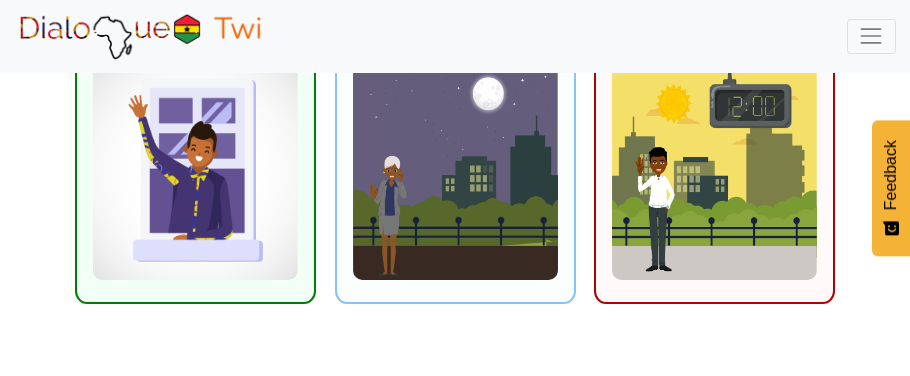 click at bounding box center (455, 171) 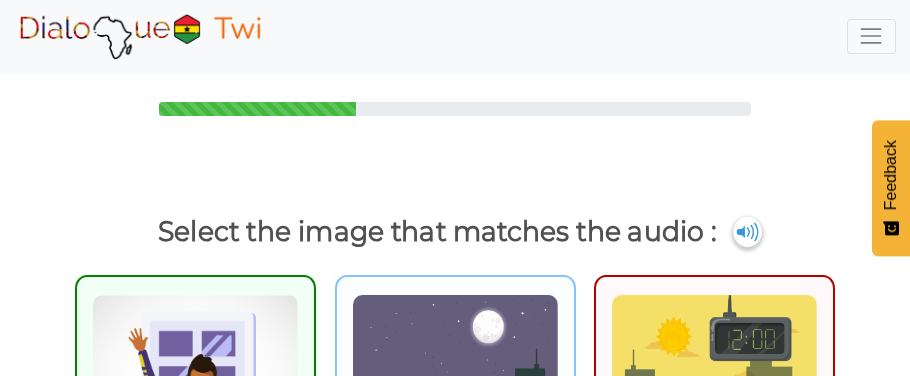 scroll, scrollTop: 2, scrollLeft: 0, axis: vertical 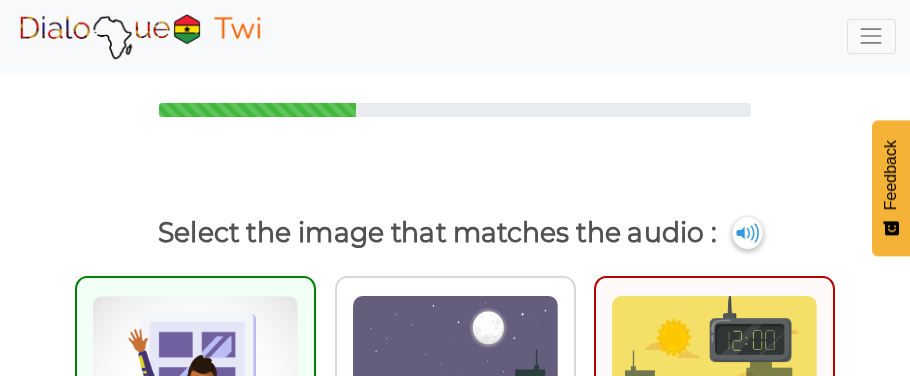 click at bounding box center (747, 233) 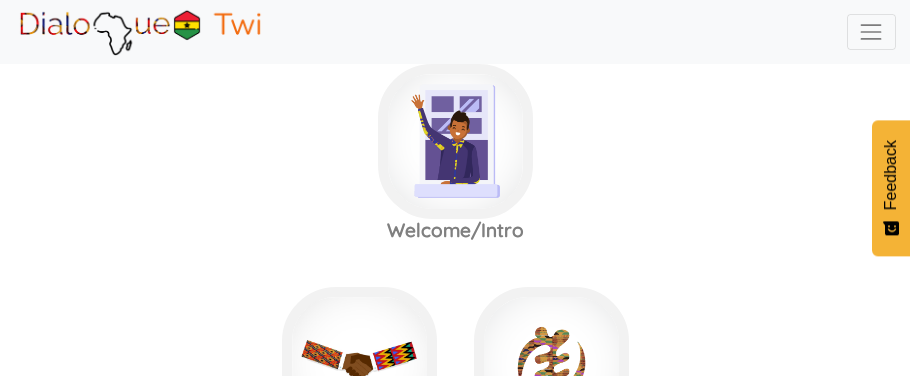 scroll, scrollTop: 48, scrollLeft: 0, axis: vertical 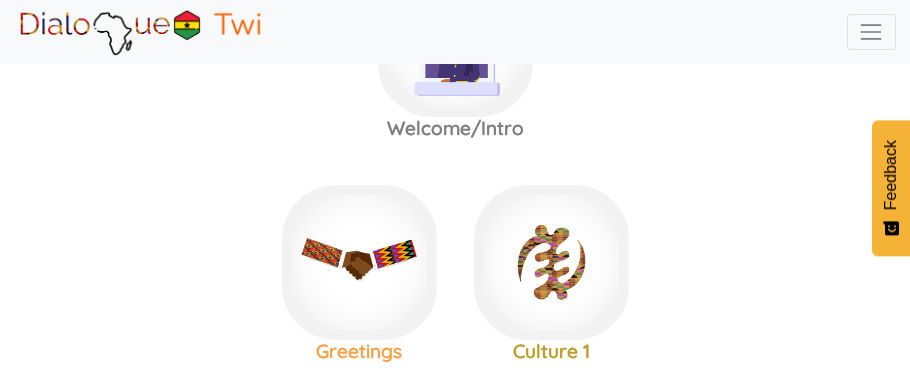 click at bounding box center [455, 39] 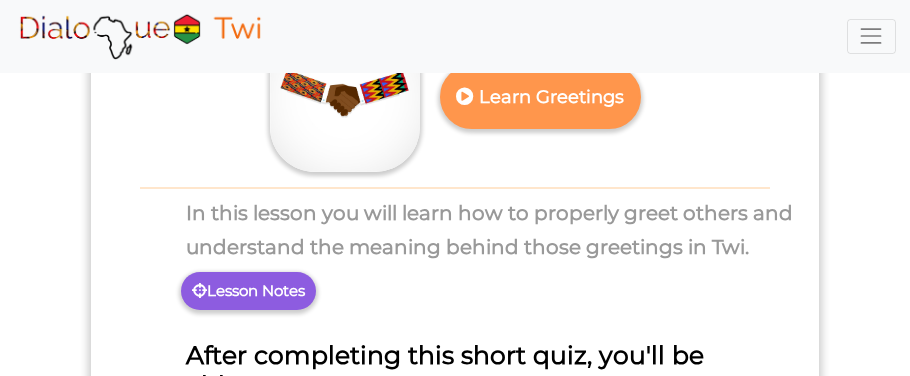 scroll, scrollTop: 0, scrollLeft: 0, axis: both 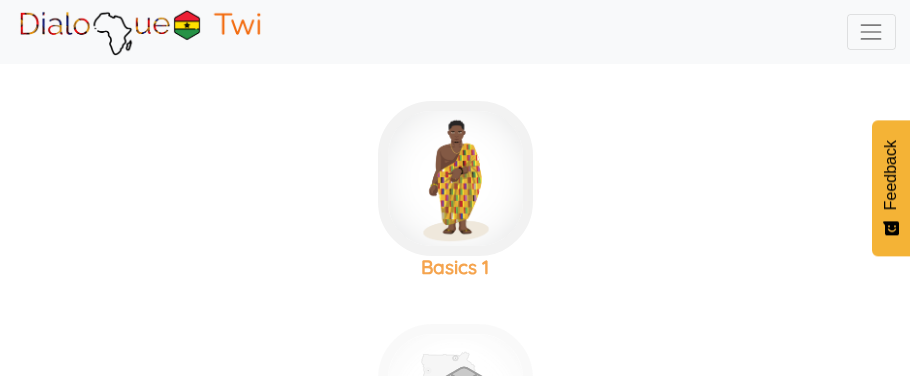 click at bounding box center (455, -268) 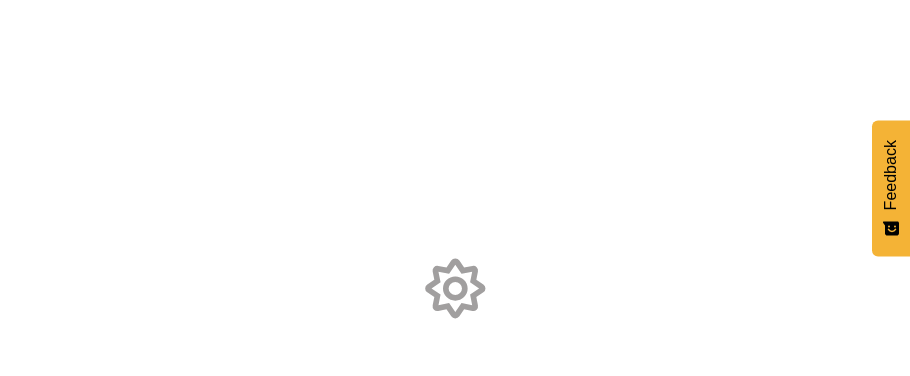 scroll, scrollTop: 0, scrollLeft: 0, axis: both 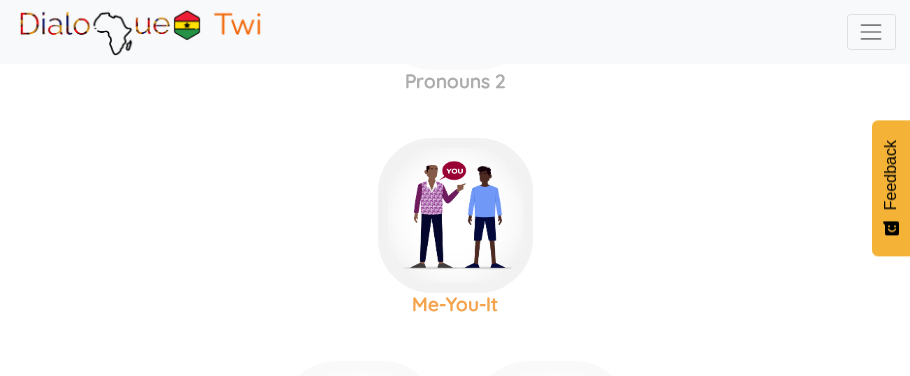 click at bounding box center [455, -1346] 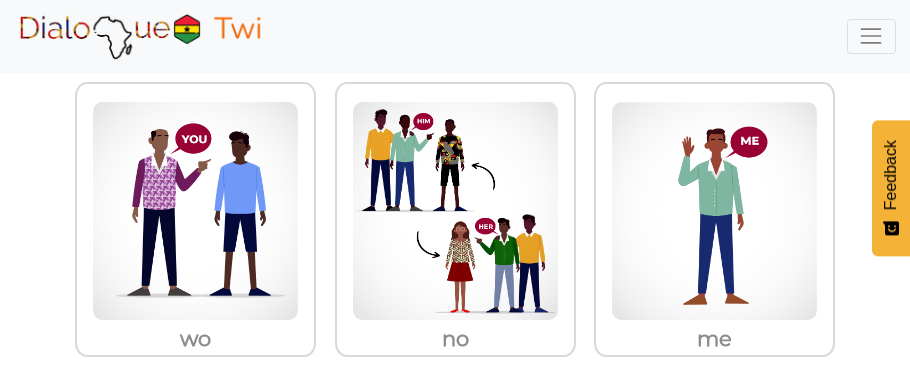 scroll, scrollTop: 203, scrollLeft: 0, axis: vertical 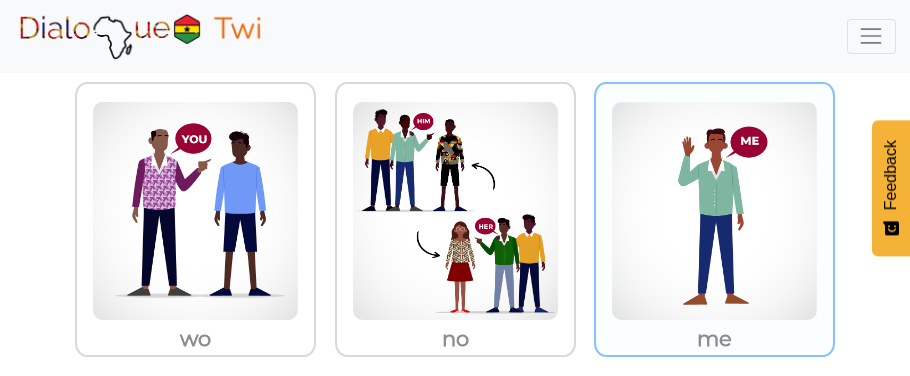 click at bounding box center (195, 211) 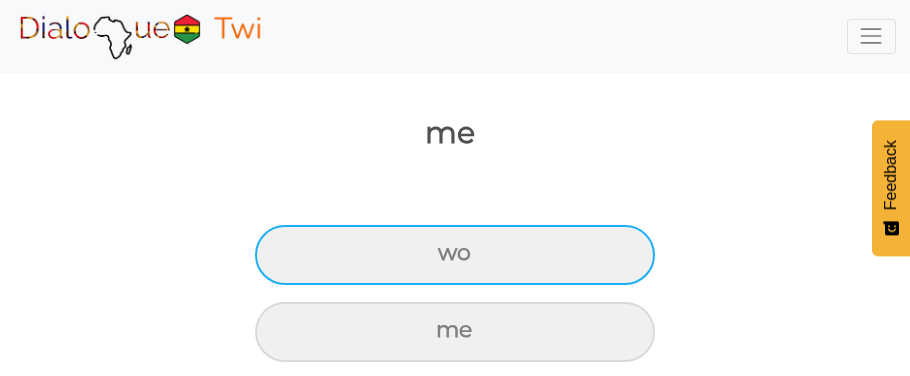 click on "wo" at bounding box center [455, 255] 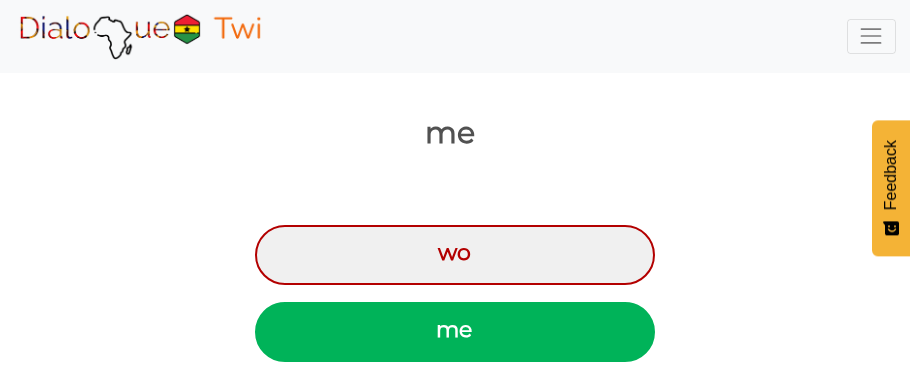 click on "me" at bounding box center [455, 332] 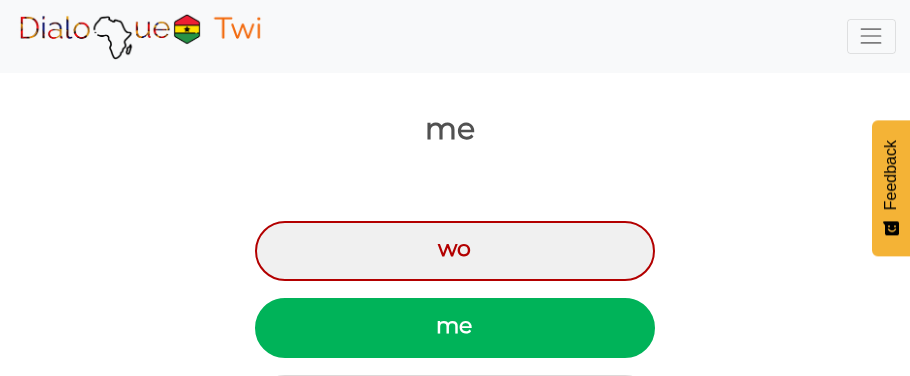 scroll, scrollTop: 211, scrollLeft: 0, axis: vertical 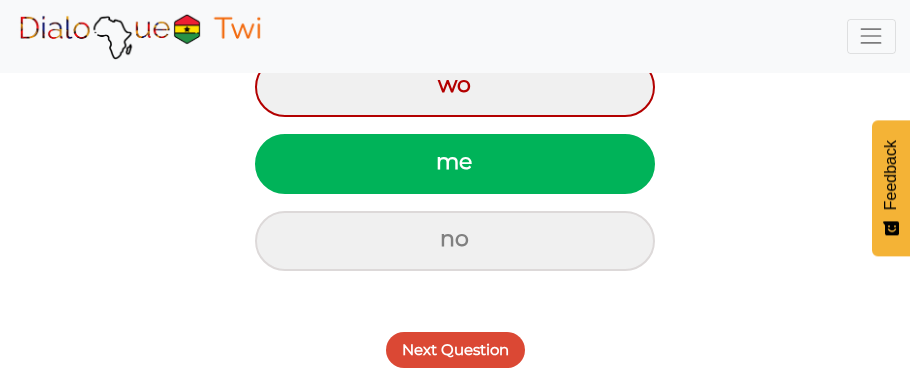 click on "Next Question" at bounding box center [455, 350] 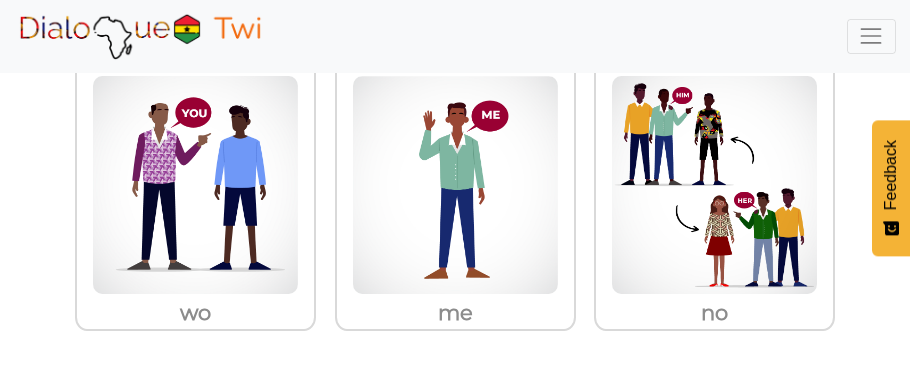 scroll, scrollTop: 229, scrollLeft: 0, axis: vertical 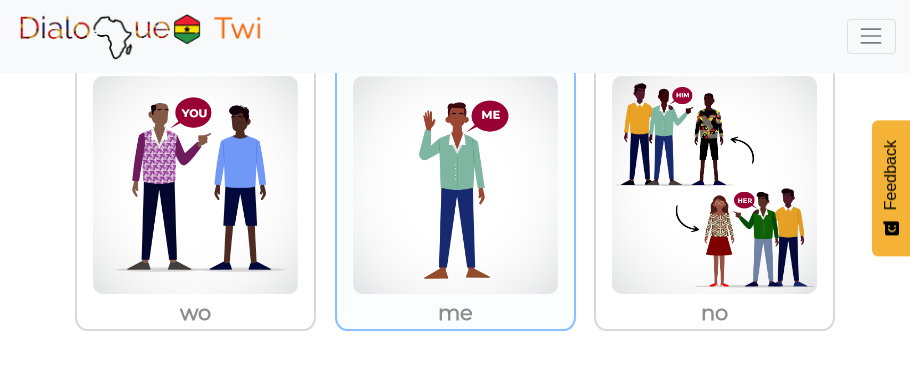 click at bounding box center [195, 185] 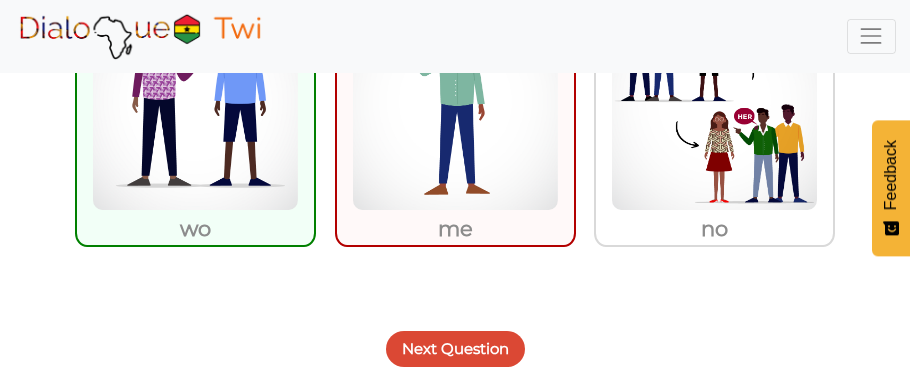 click on "Next Question" at bounding box center [455, 349] 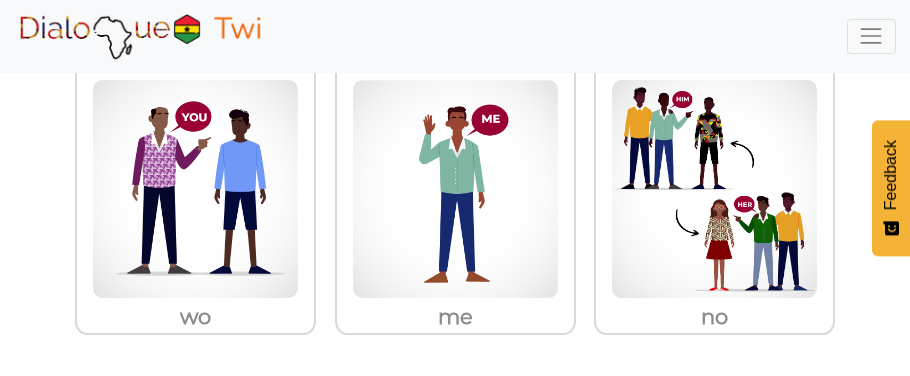 scroll, scrollTop: 233, scrollLeft: 0, axis: vertical 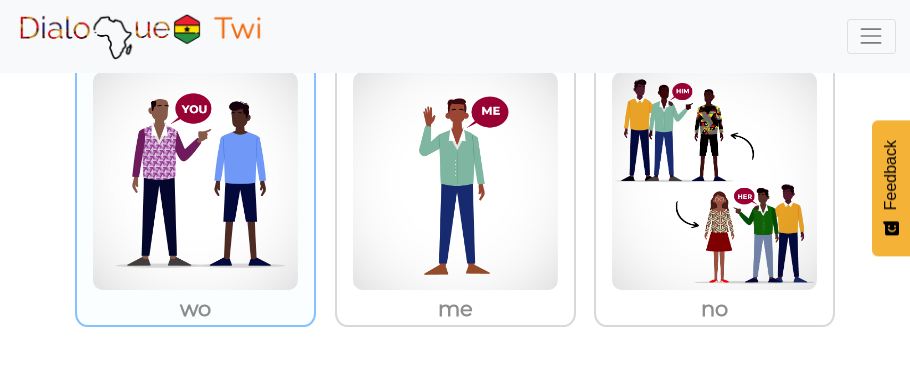 click at bounding box center (195, 181) 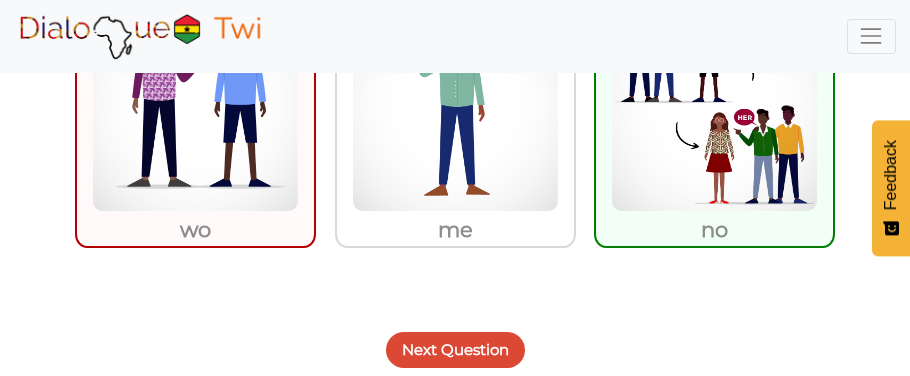 click on "Next Question" at bounding box center (455, 350) 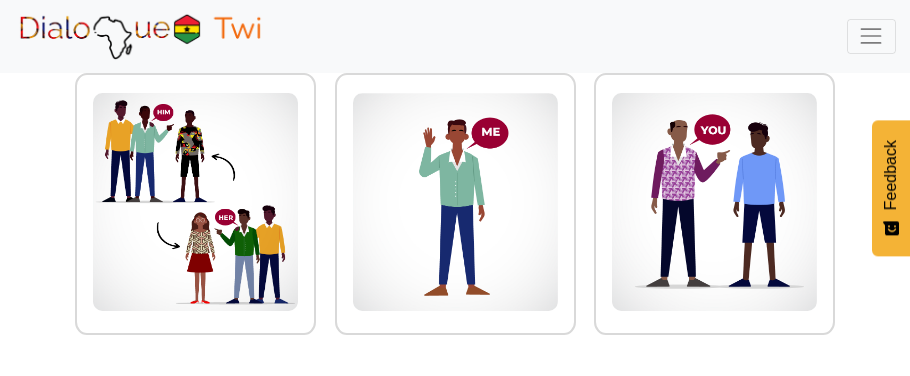 scroll, scrollTop: 214, scrollLeft: 0, axis: vertical 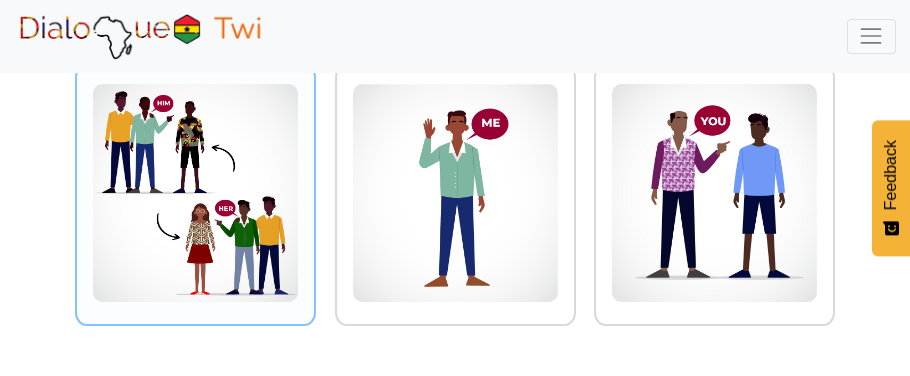 click at bounding box center (195, 193) 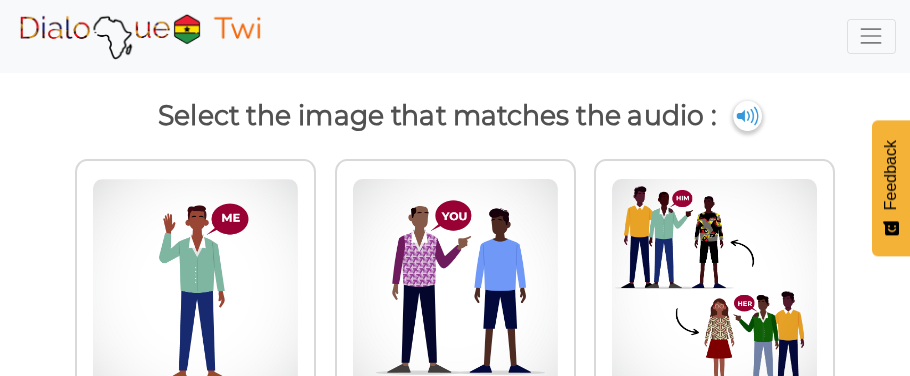 scroll, scrollTop: 214, scrollLeft: 0, axis: vertical 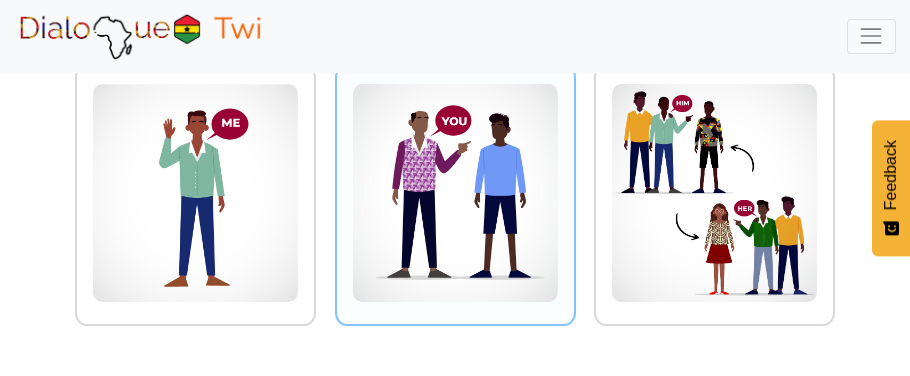 click at bounding box center [195, 193] 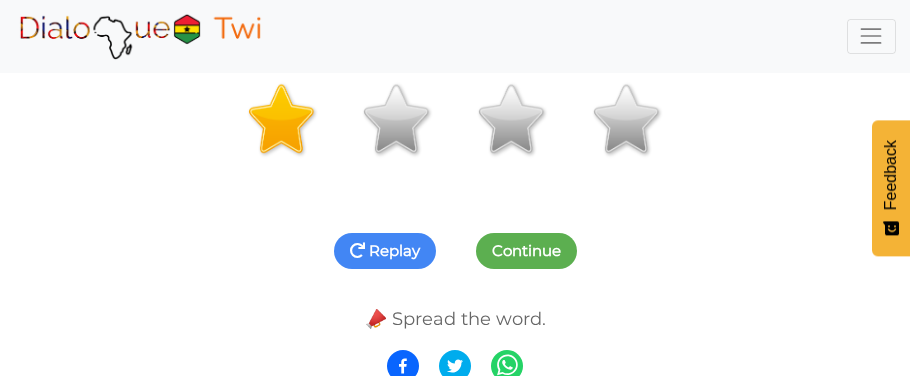 scroll, scrollTop: 366, scrollLeft: 0, axis: vertical 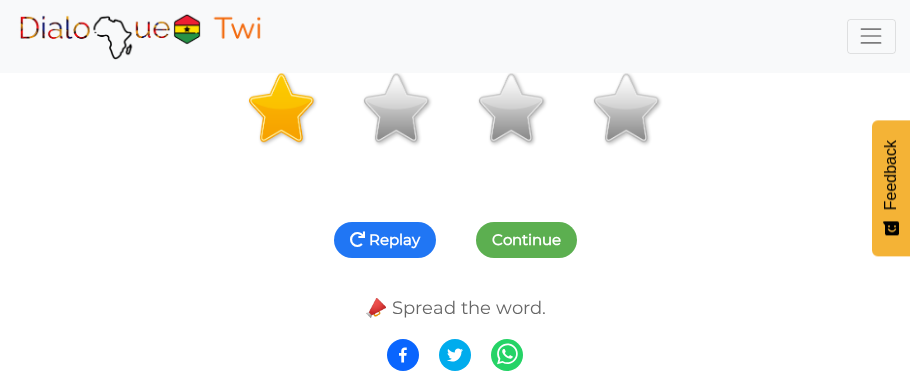 click on "Replay" at bounding box center (385, 240) 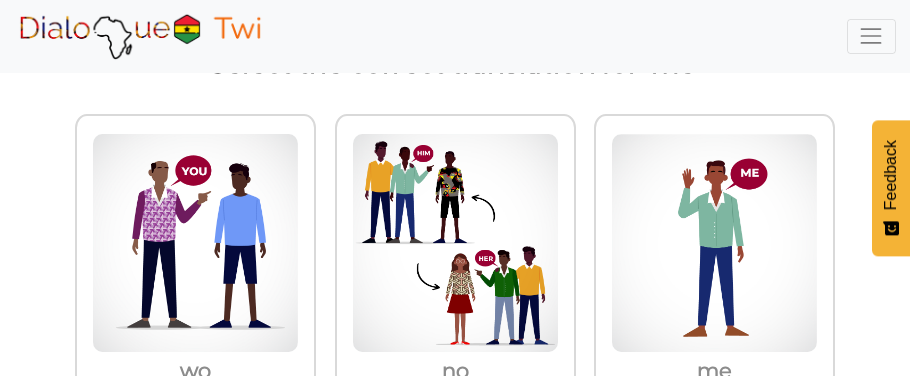 scroll, scrollTop: 234, scrollLeft: 0, axis: vertical 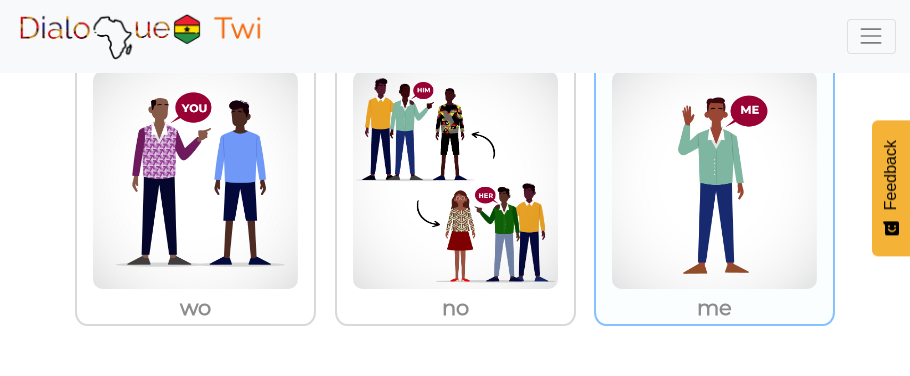click on "me" at bounding box center [195, 308] 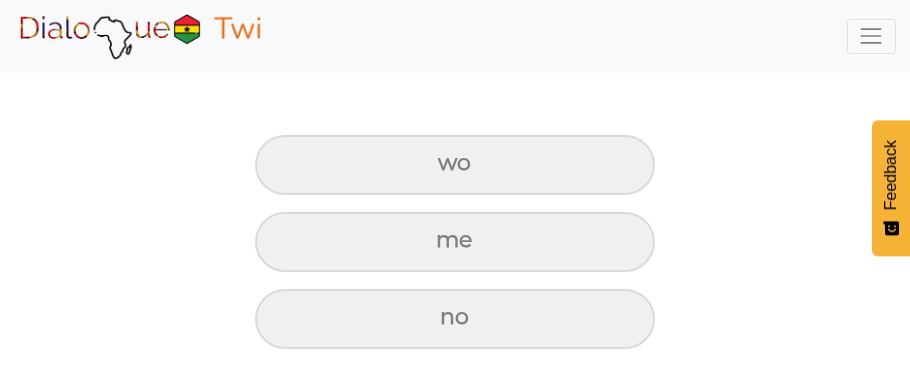 scroll, scrollTop: 291, scrollLeft: 0, axis: vertical 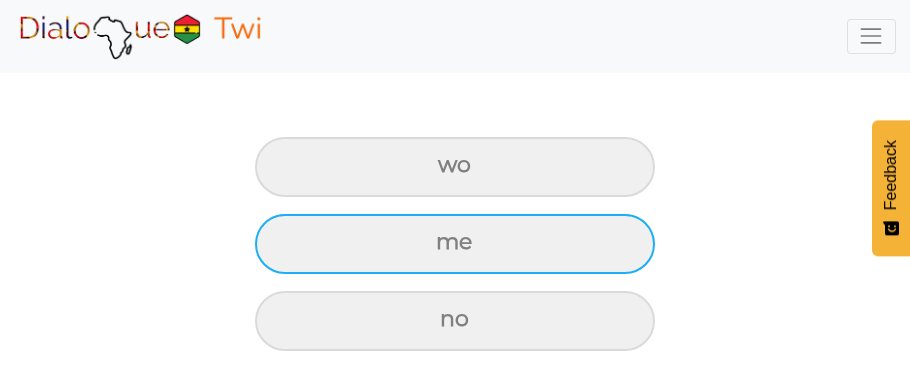 click on "me" at bounding box center [455, 167] 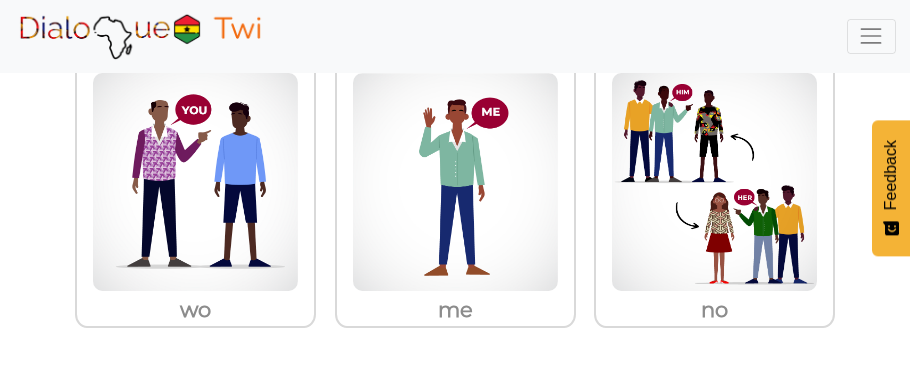 scroll, scrollTop: 234, scrollLeft: 0, axis: vertical 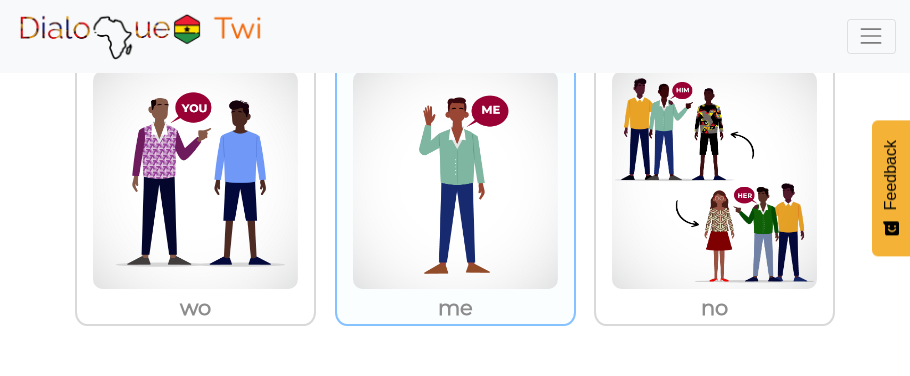 click at bounding box center (195, 180) 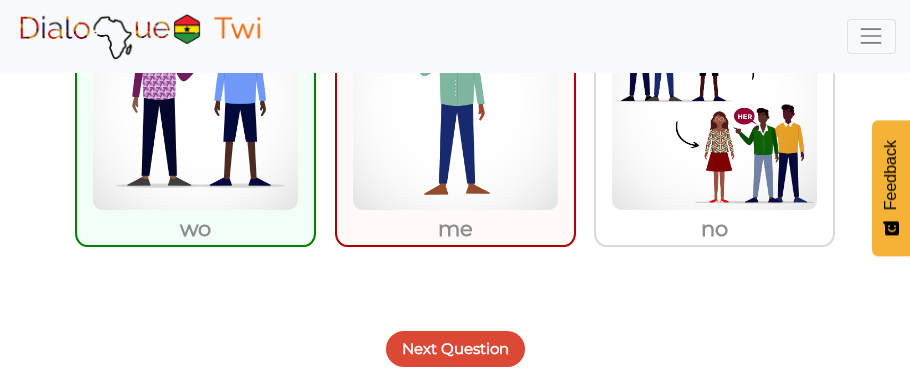 click on "Next Question" at bounding box center (455, 349) 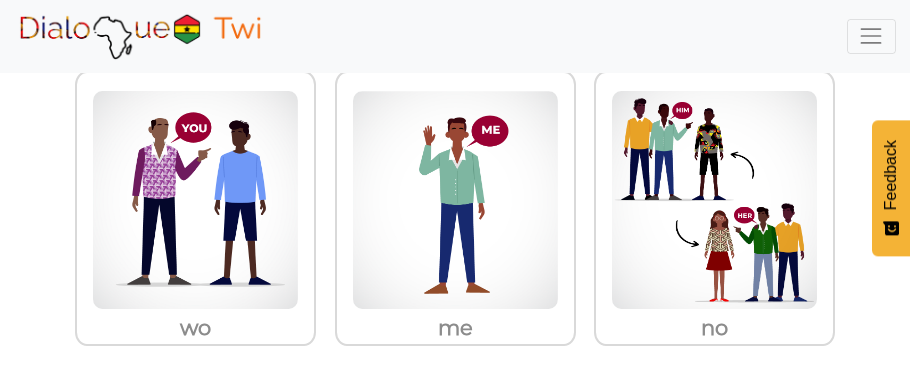 scroll, scrollTop: 215, scrollLeft: 0, axis: vertical 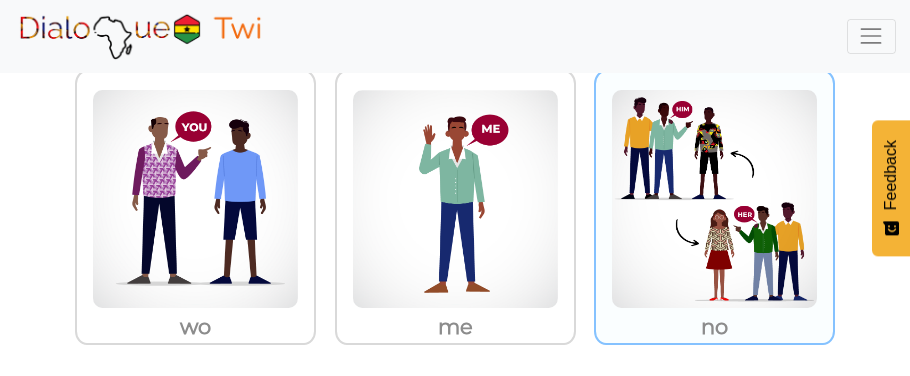 click at bounding box center [195, 199] 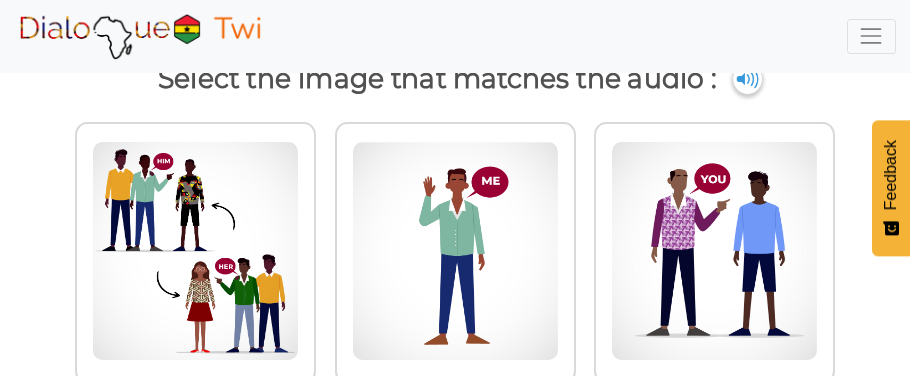 scroll, scrollTop: 214, scrollLeft: 0, axis: vertical 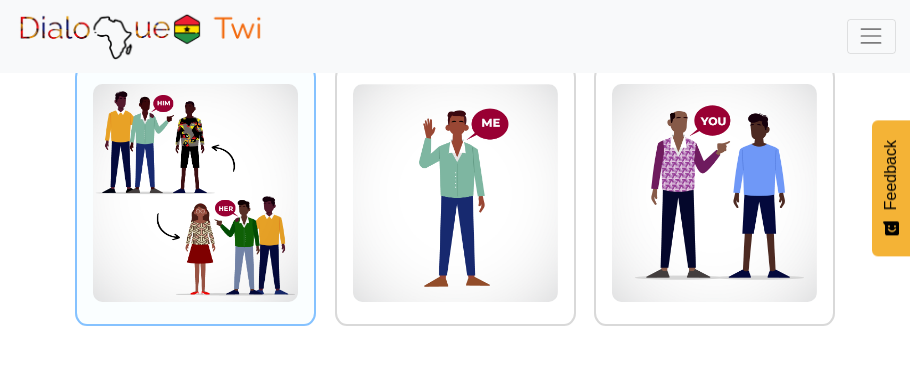 click at bounding box center [195, 193] 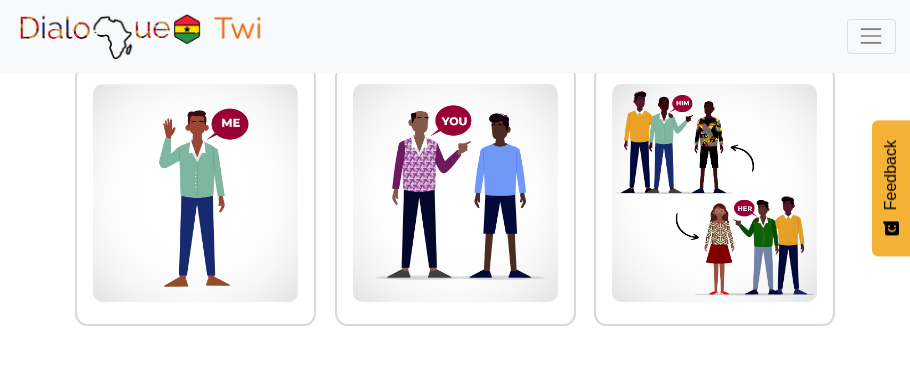 scroll, scrollTop: 211, scrollLeft: 0, axis: vertical 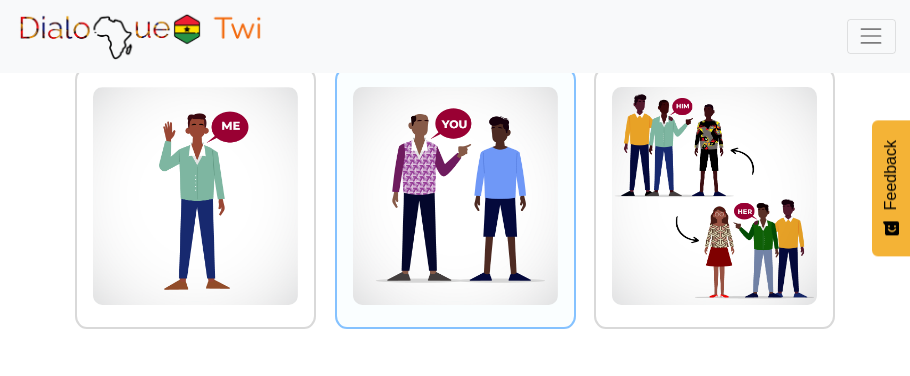 click at bounding box center [195, 196] 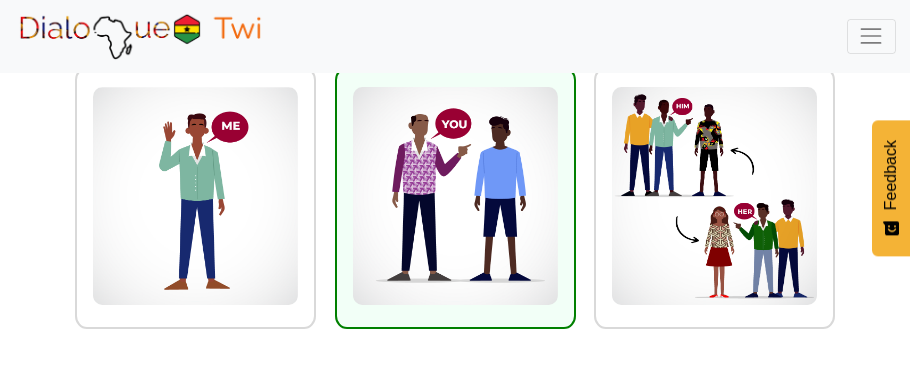 scroll, scrollTop: 367, scrollLeft: 0, axis: vertical 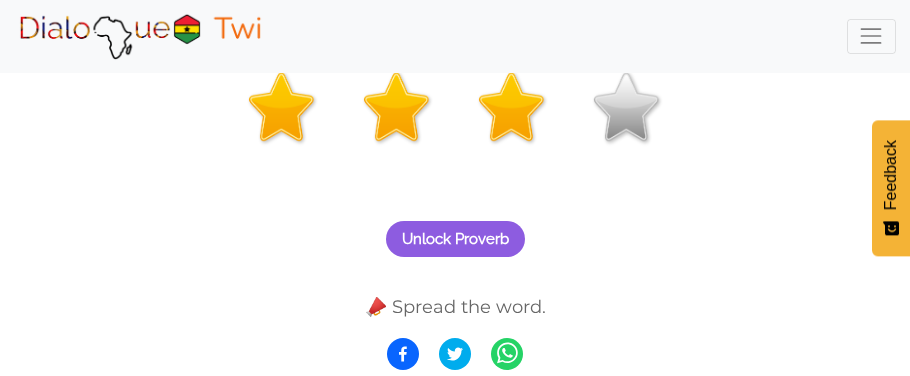click on "Unlock Proverb" at bounding box center (455, 239) 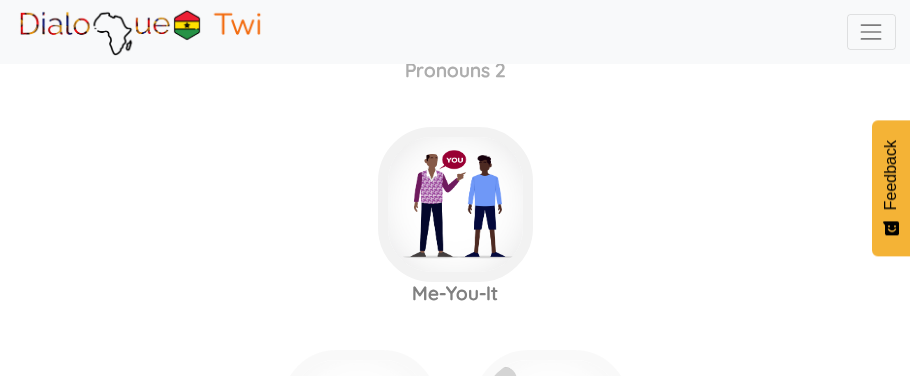 scroll, scrollTop: 1578, scrollLeft: 0, axis: vertical 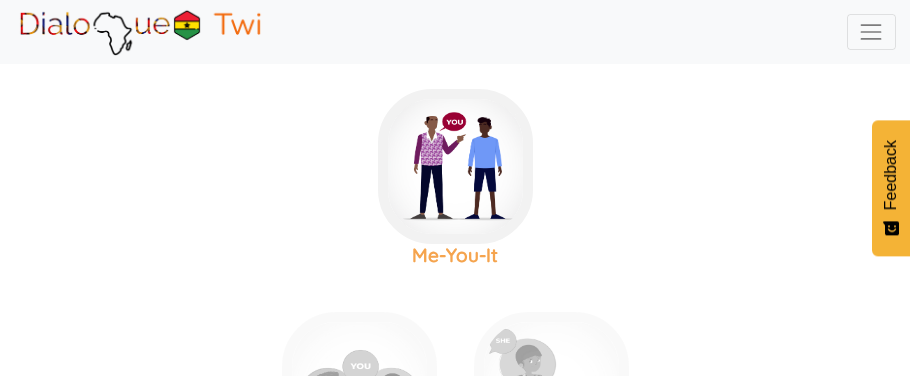 click at bounding box center [455, -1395] 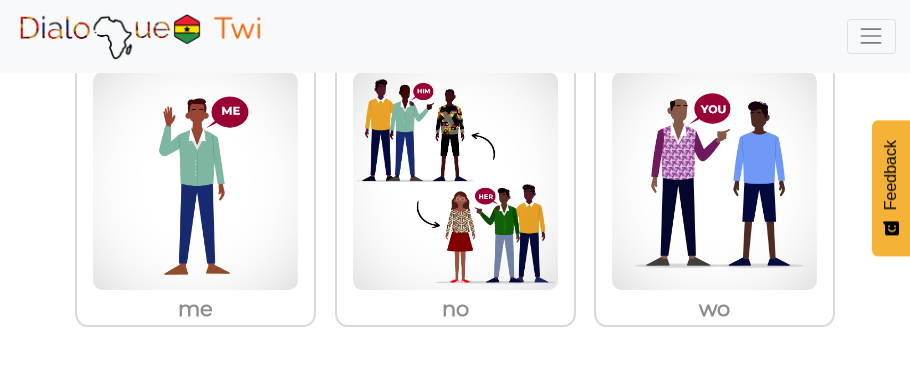 scroll, scrollTop: 234, scrollLeft: 0, axis: vertical 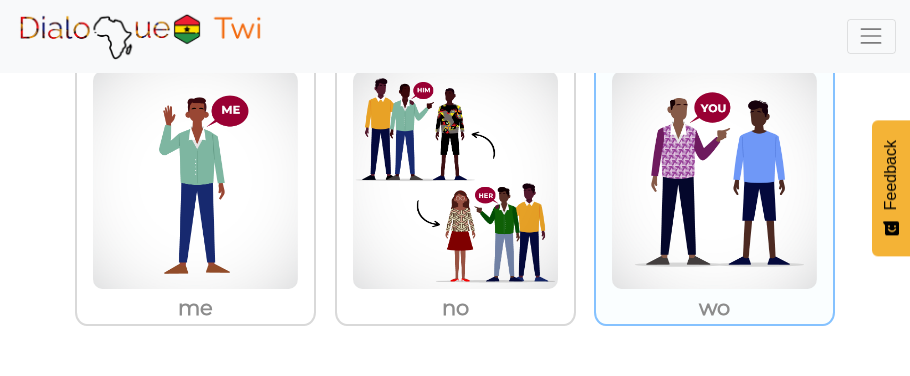 click at bounding box center (195, 180) 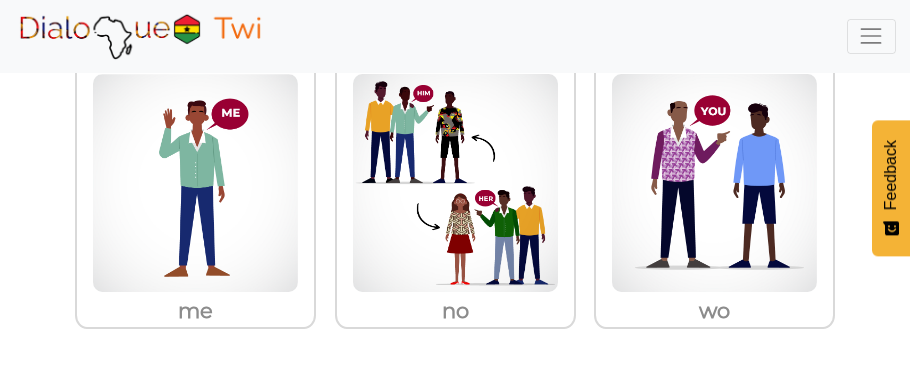 scroll, scrollTop: 232, scrollLeft: 0, axis: vertical 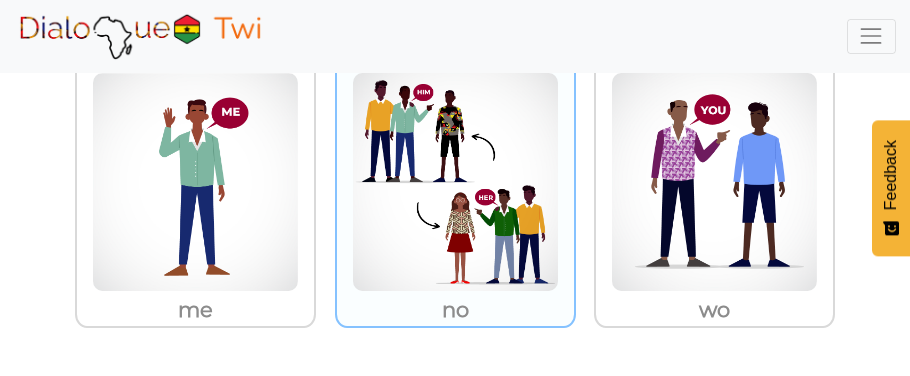 click at bounding box center [195, 182] 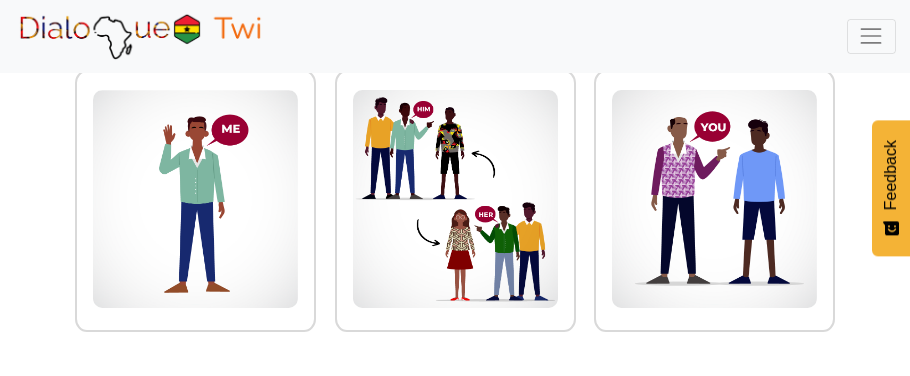 scroll, scrollTop: 214, scrollLeft: 0, axis: vertical 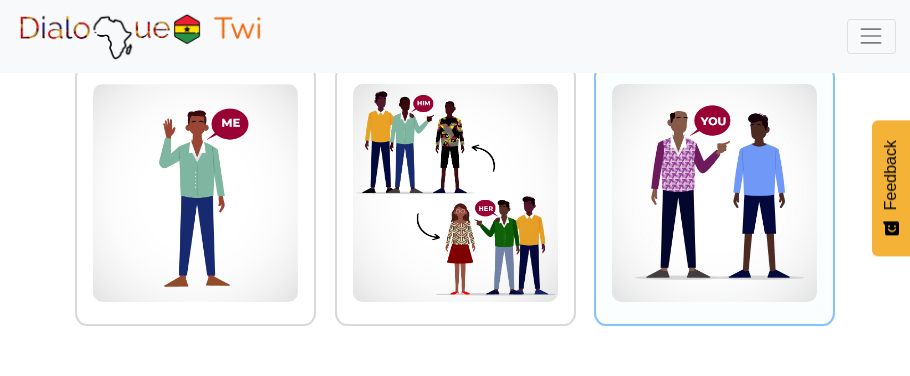 click at bounding box center (195, 193) 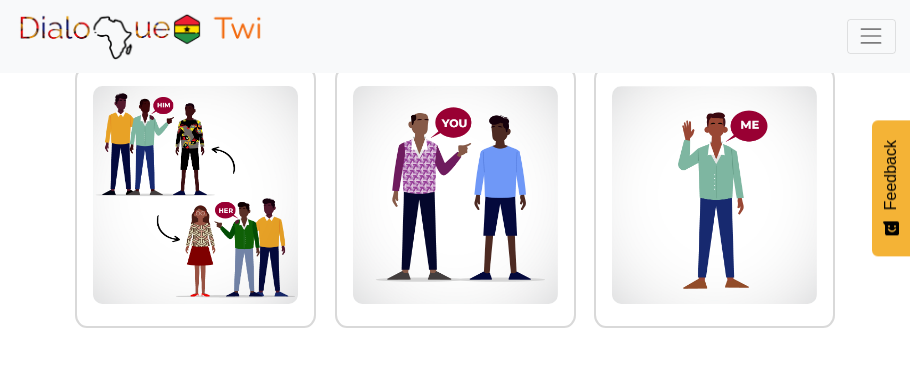scroll, scrollTop: 214, scrollLeft: 0, axis: vertical 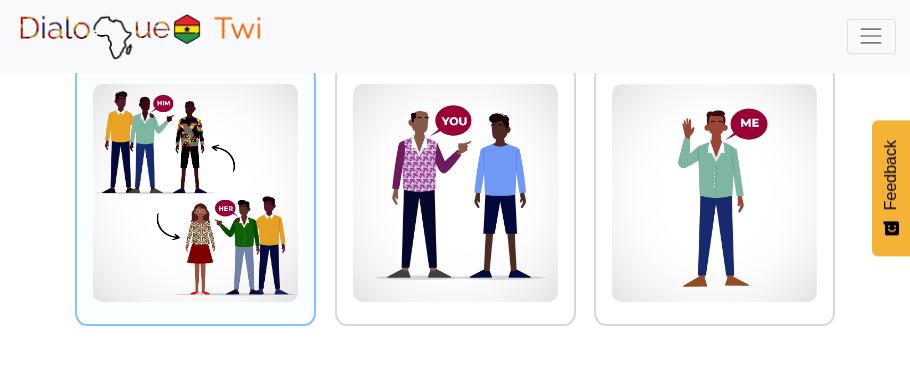 click at bounding box center [195, 193] 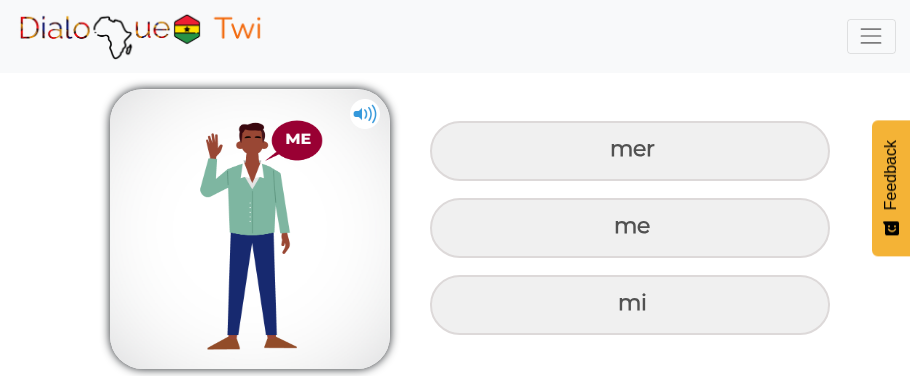 scroll, scrollTop: 205, scrollLeft: 0, axis: vertical 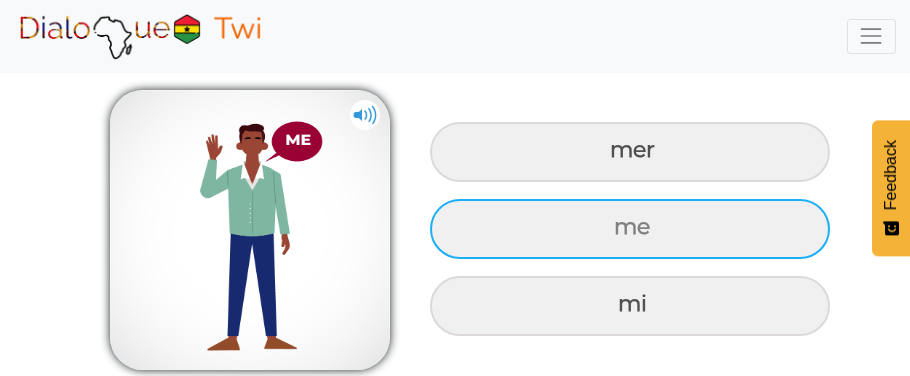 click on "me" at bounding box center [630, 152] 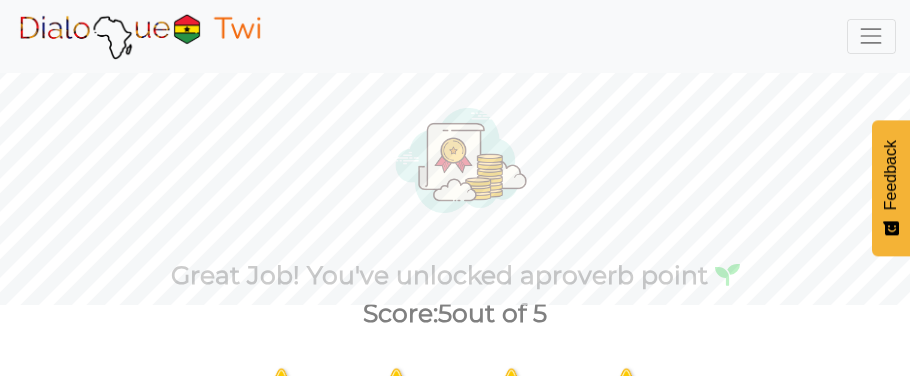 scroll, scrollTop: 0, scrollLeft: 0, axis: both 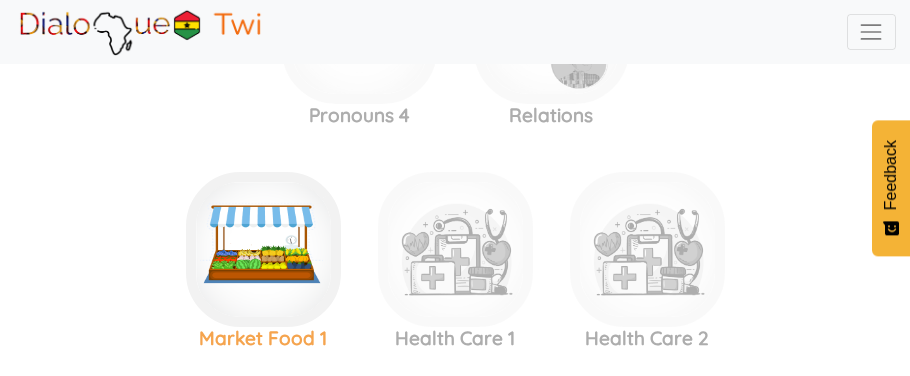 click at bounding box center [455, -1758] 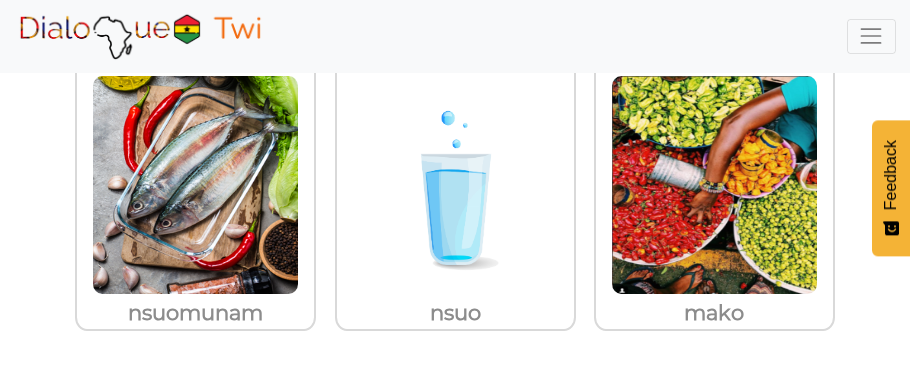 scroll, scrollTop: 234, scrollLeft: 0, axis: vertical 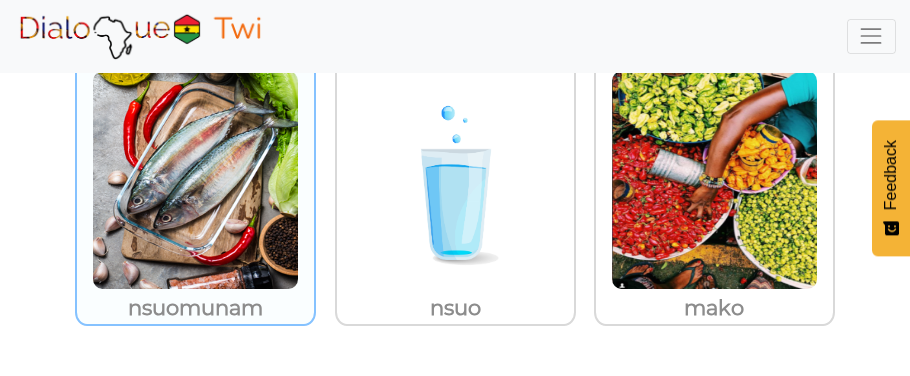 click at bounding box center [195, 180] 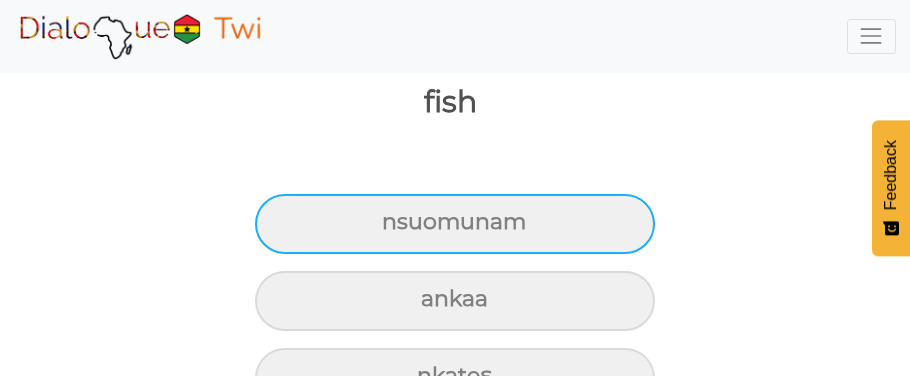 click on "nsuomunam" at bounding box center (455, 224) 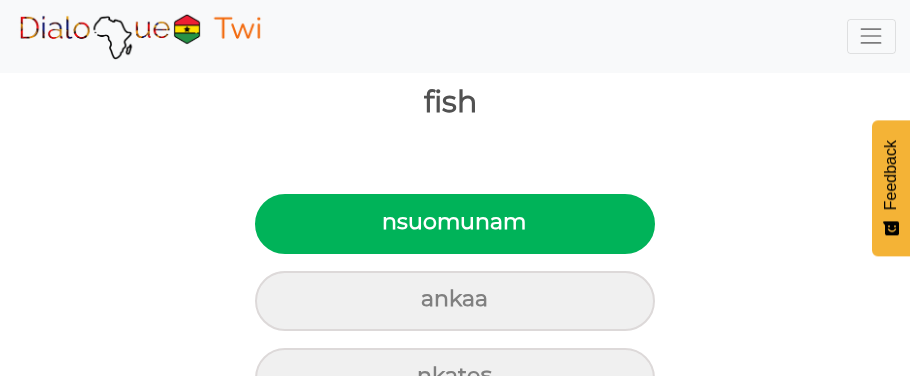 scroll, scrollTop: 205, scrollLeft: 0, axis: vertical 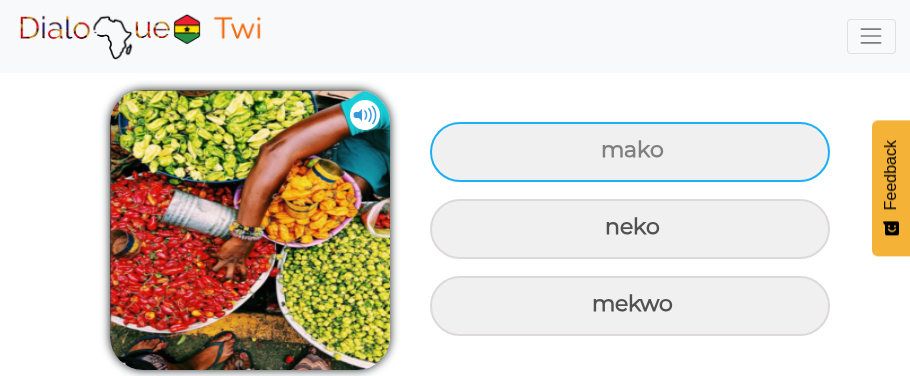 click on "mako" at bounding box center (630, 152) 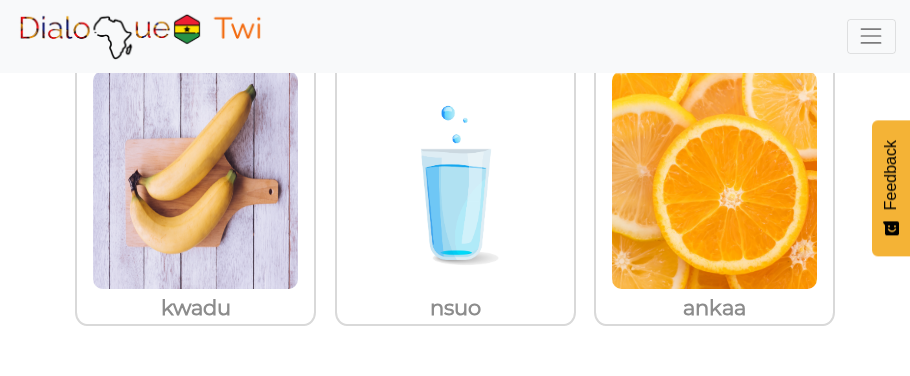 scroll, scrollTop: 233, scrollLeft: 0, axis: vertical 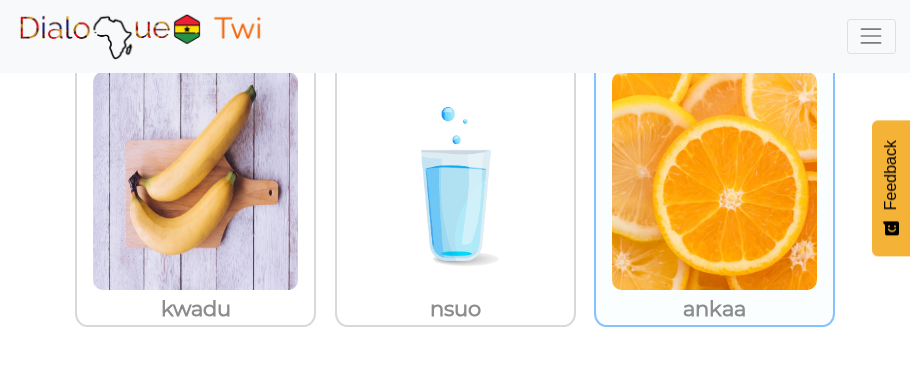 click at bounding box center [195, 181] 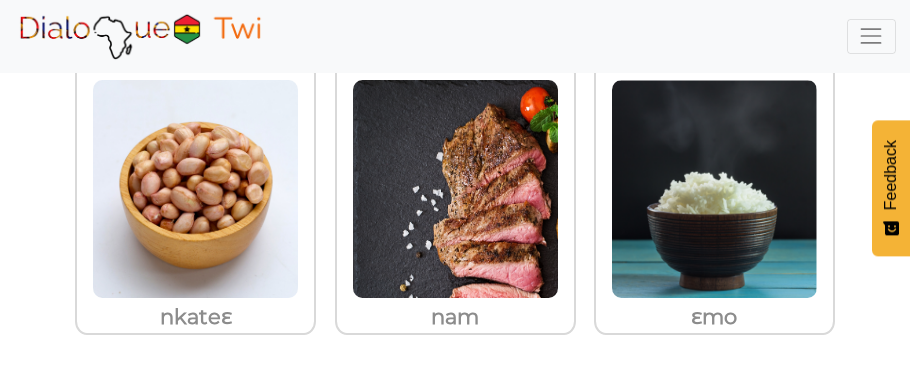 scroll, scrollTop: 229, scrollLeft: 0, axis: vertical 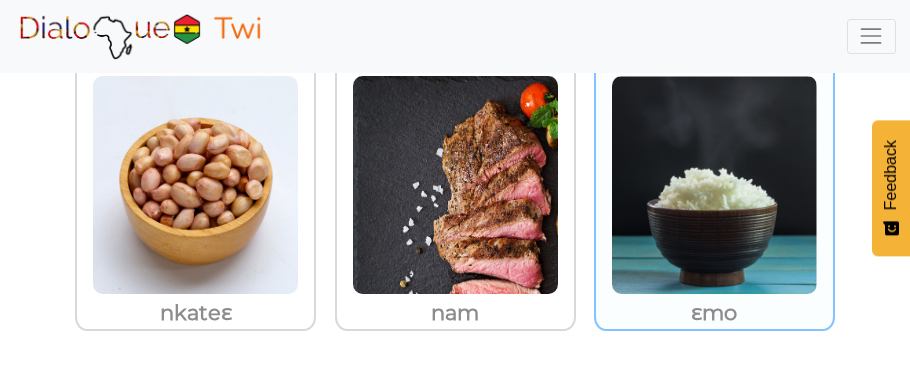 click at bounding box center [195, 185] 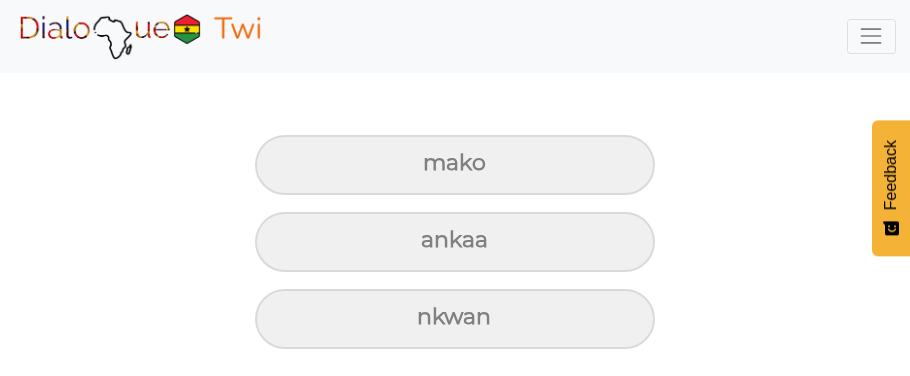 scroll, scrollTop: 292, scrollLeft: 0, axis: vertical 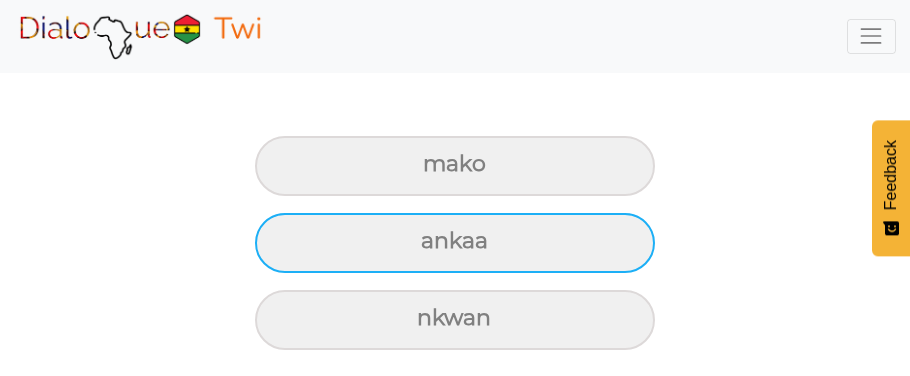 click on "ankaa" at bounding box center [455, 166] 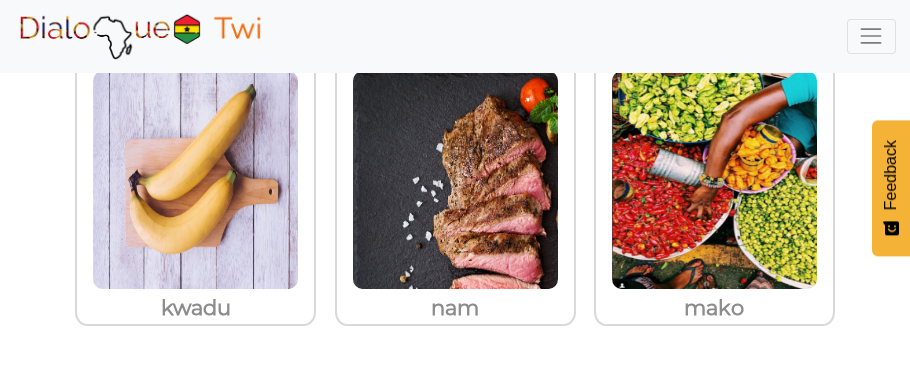 scroll, scrollTop: 233, scrollLeft: 0, axis: vertical 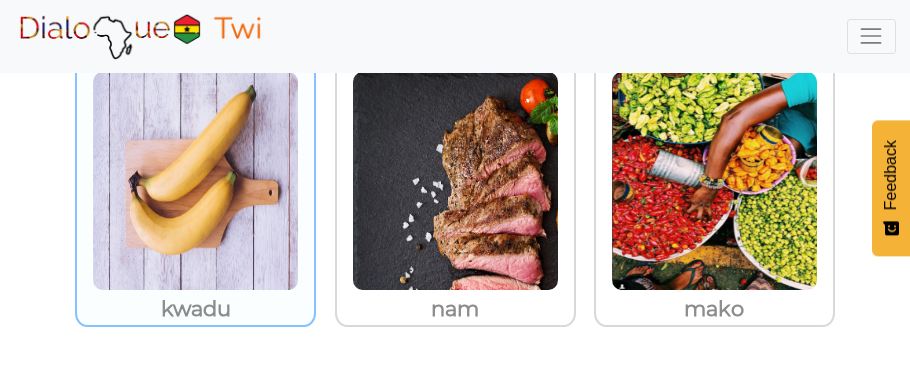 click at bounding box center (195, 181) 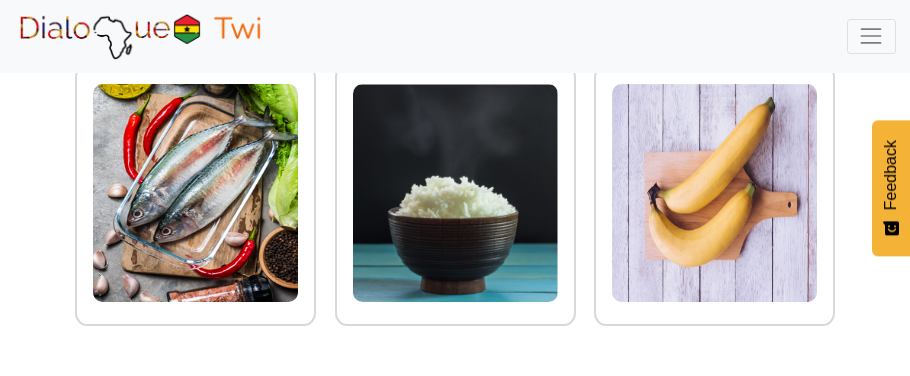 scroll, scrollTop: 213, scrollLeft: 0, axis: vertical 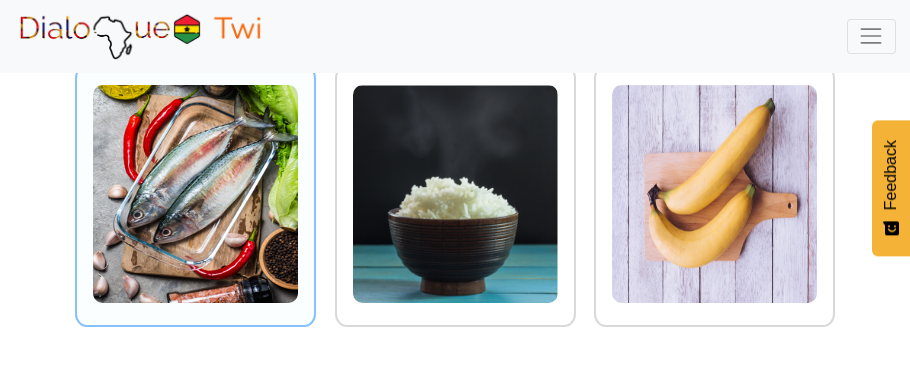click at bounding box center [195, 194] 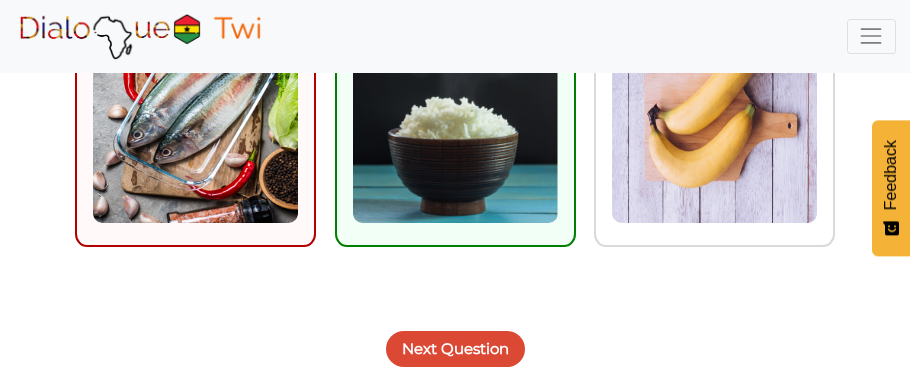 click on "Next Question" at bounding box center [455, 349] 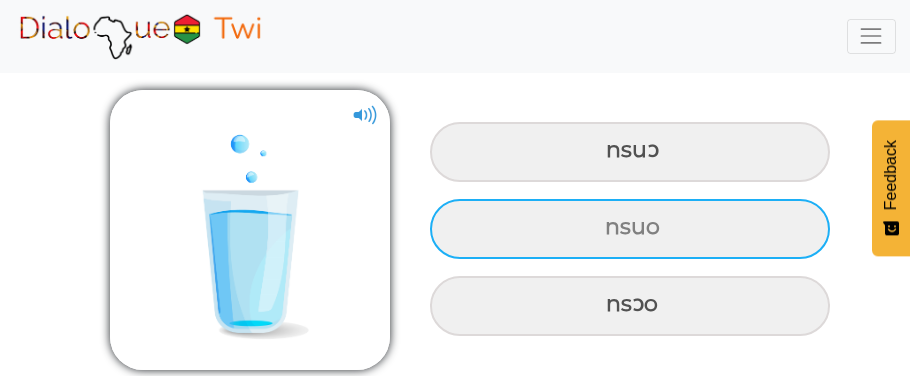click on "nsuo" at bounding box center (630, 152) 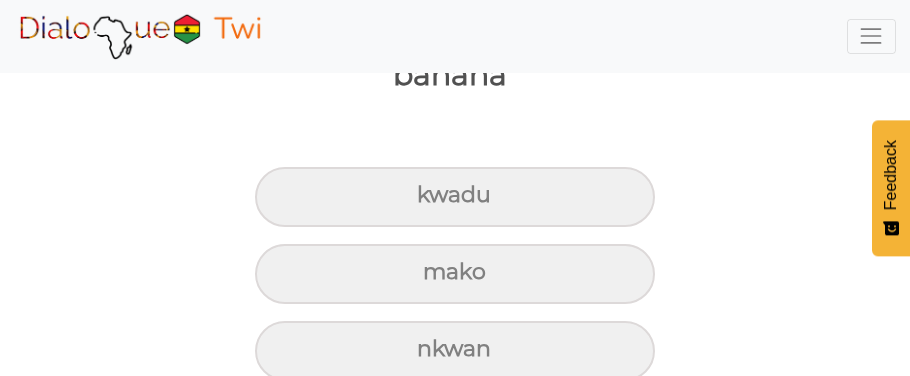 scroll, scrollTop: 293, scrollLeft: 0, axis: vertical 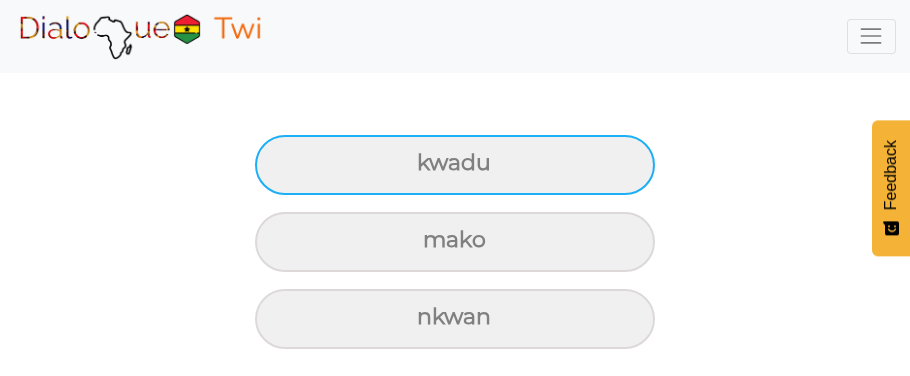 click on "kwadu" at bounding box center [455, 165] 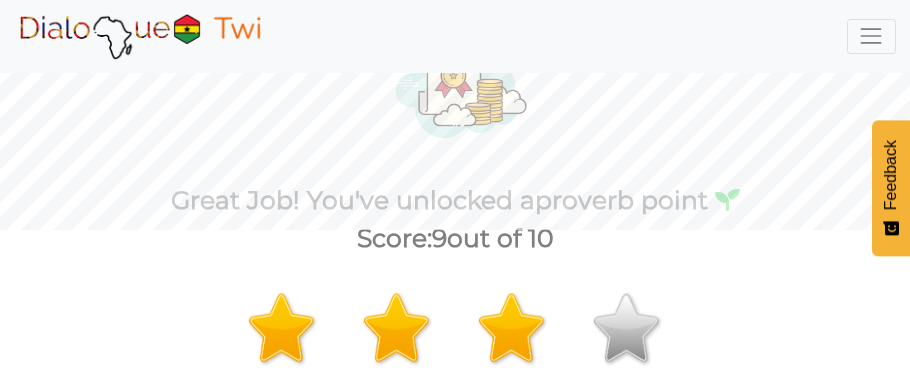 scroll, scrollTop: 143, scrollLeft: 0, axis: vertical 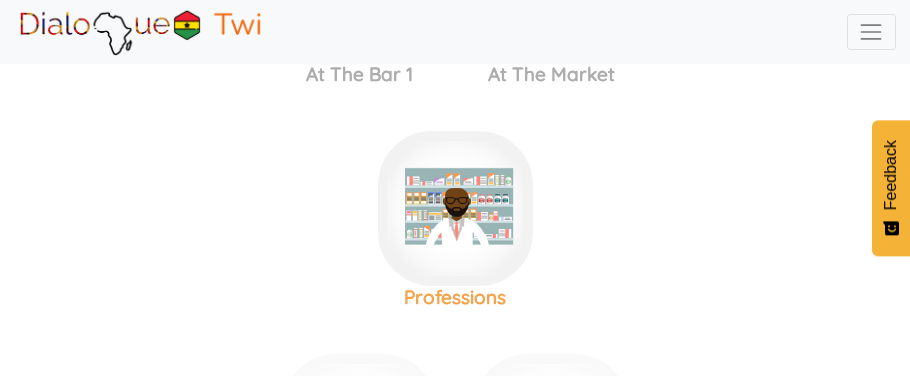 click at bounding box center [455, -2245] 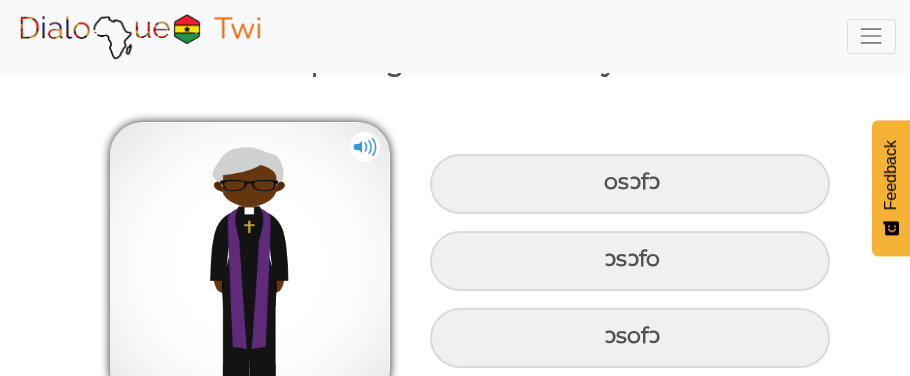 scroll, scrollTop: 171, scrollLeft: 0, axis: vertical 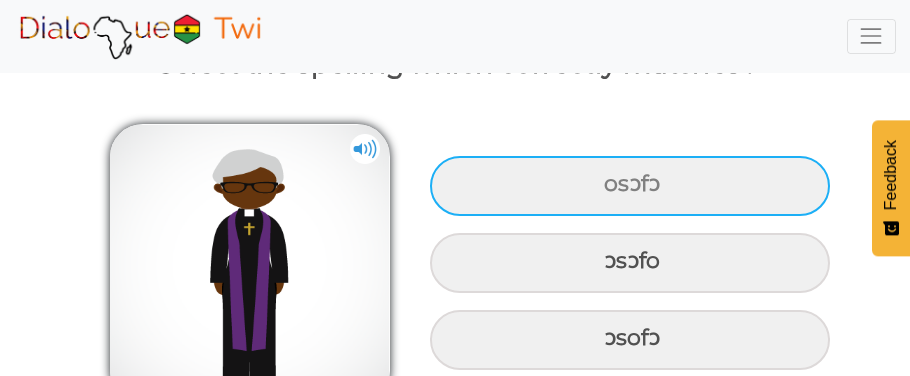 click on "osɔfɔ" at bounding box center [630, 186] 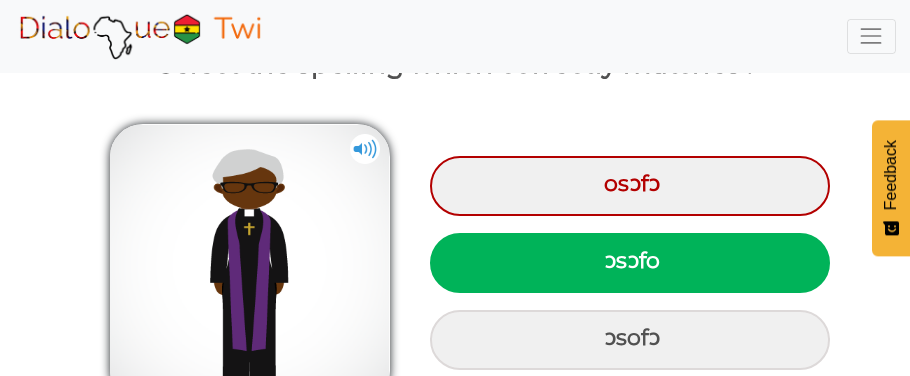 click on "ɔsɔfo" at bounding box center (630, 263) 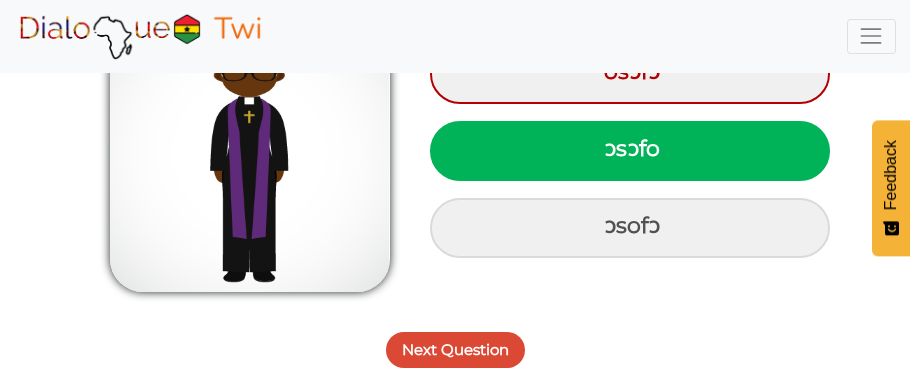 click on "Next Question" at bounding box center [455, 350] 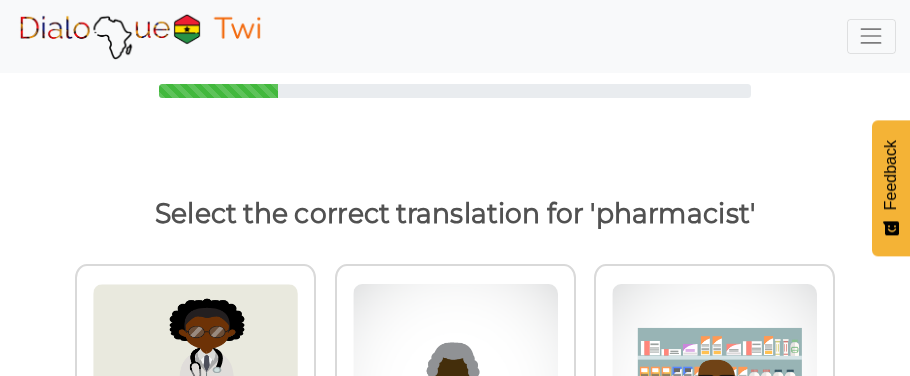 scroll, scrollTop: 0, scrollLeft: 0, axis: both 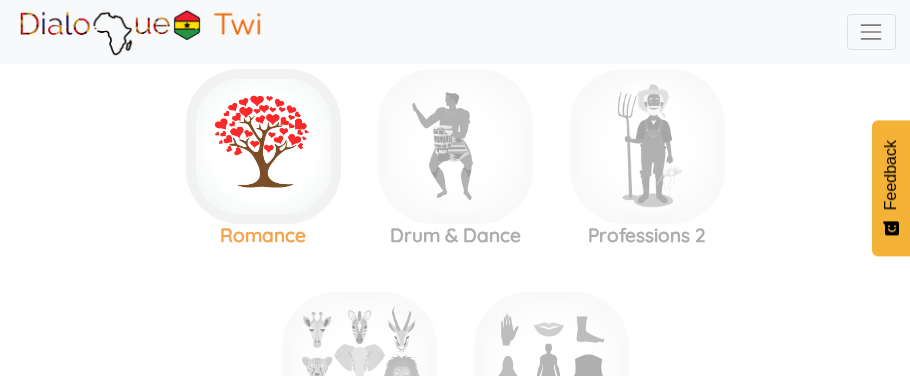 click at bounding box center (455, -2753) 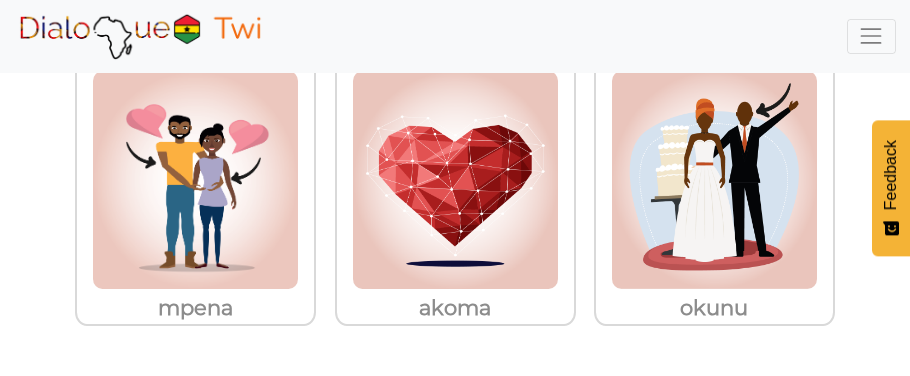 scroll, scrollTop: 234, scrollLeft: 0, axis: vertical 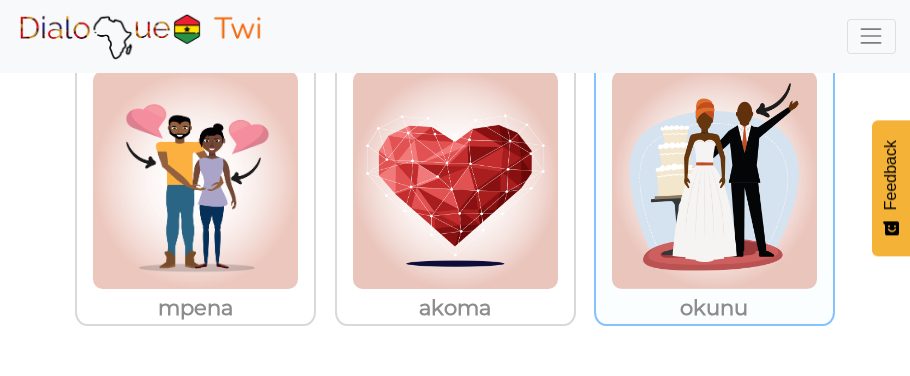 click at bounding box center (195, 180) 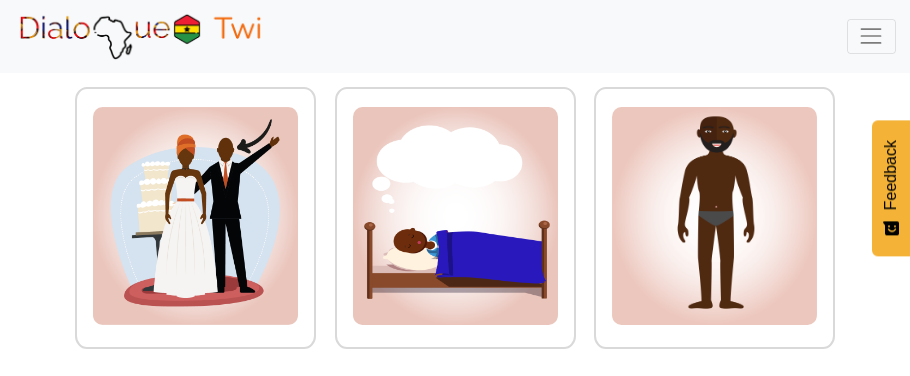 scroll, scrollTop: 203, scrollLeft: 0, axis: vertical 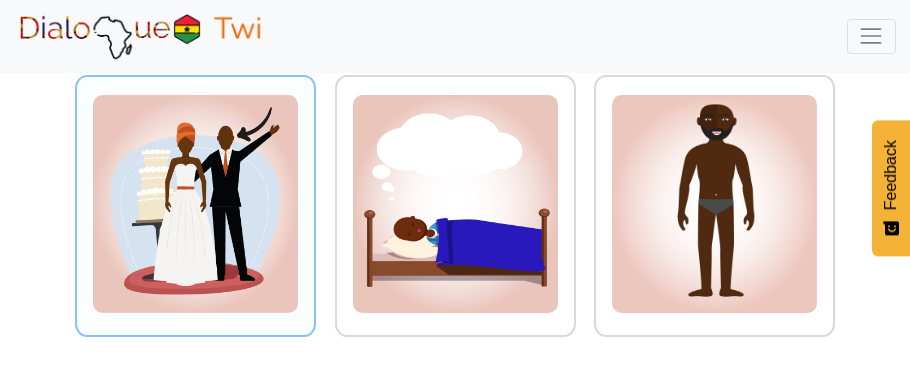 click at bounding box center (195, 204) 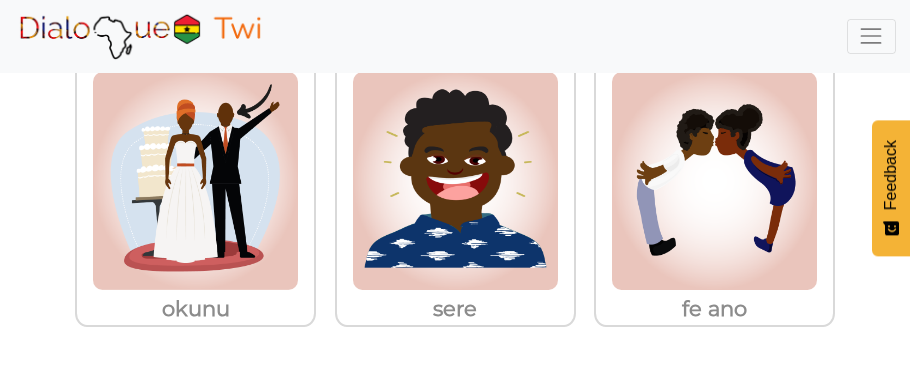 scroll, scrollTop: 234, scrollLeft: 0, axis: vertical 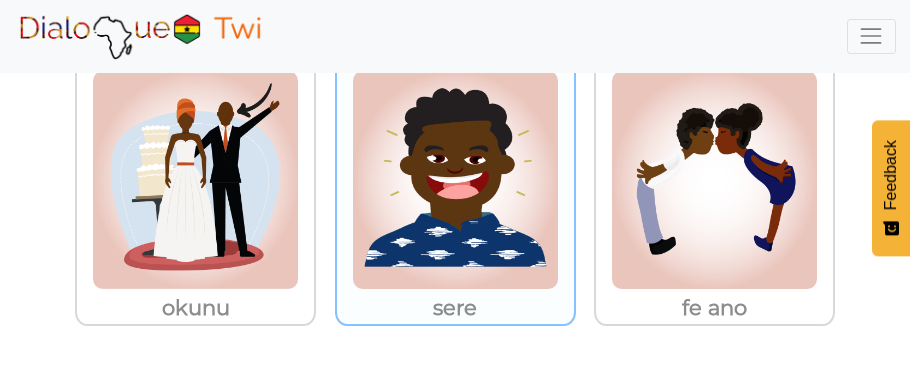 click at bounding box center [195, 180] 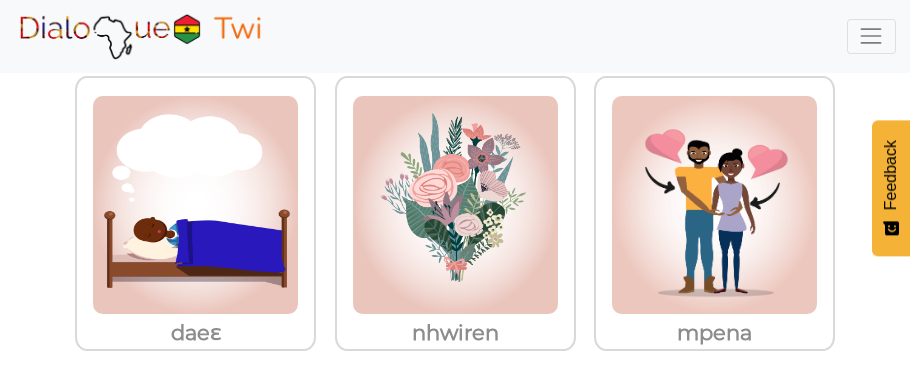 scroll, scrollTop: 234, scrollLeft: 0, axis: vertical 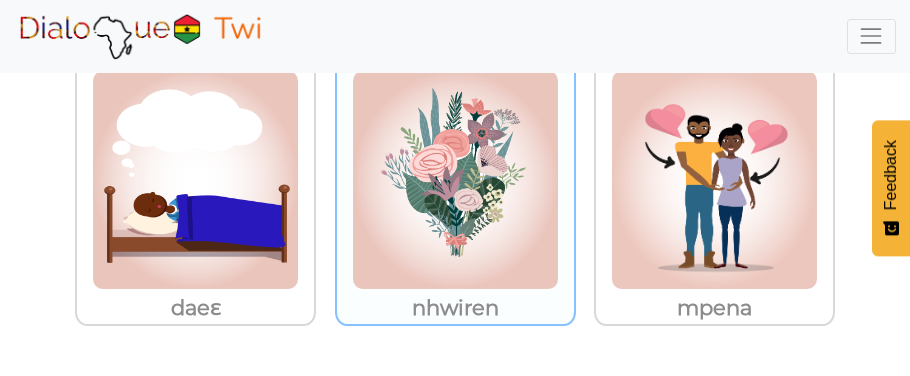 click at bounding box center [195, 180] 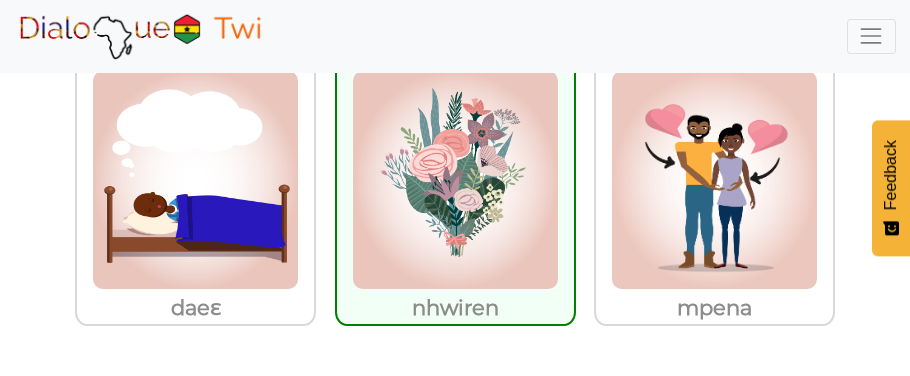 scroll, scrollTop: 214, scrollLeft: 0, axis: vertical 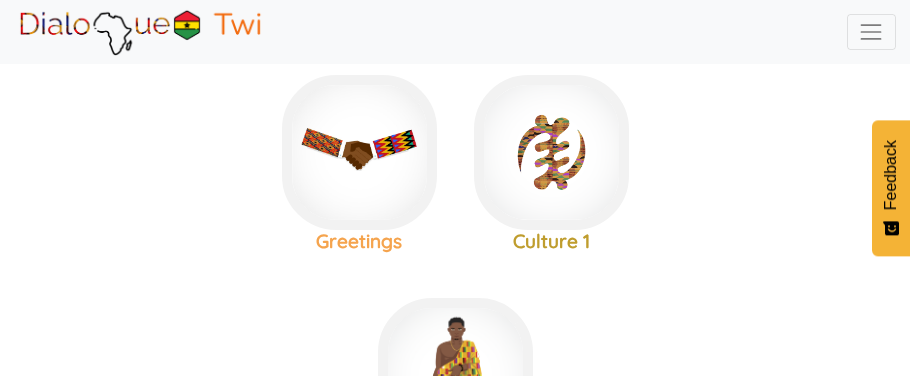 click at bounding box center [455, -71] 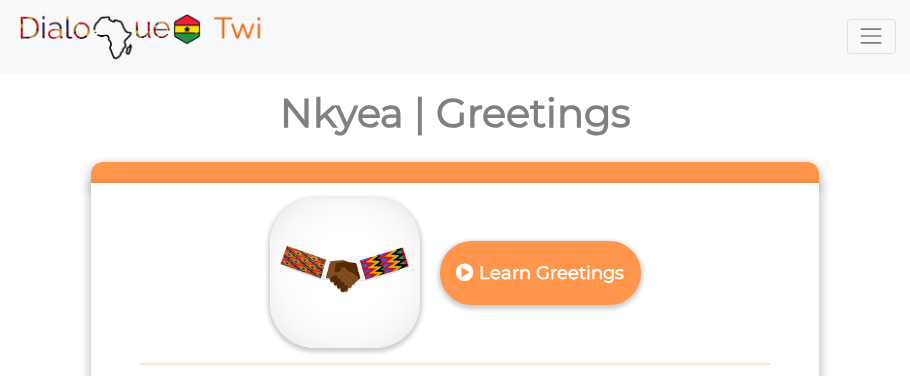 scroll, scrollTop: 0, scrollLeft: 0, axis: both 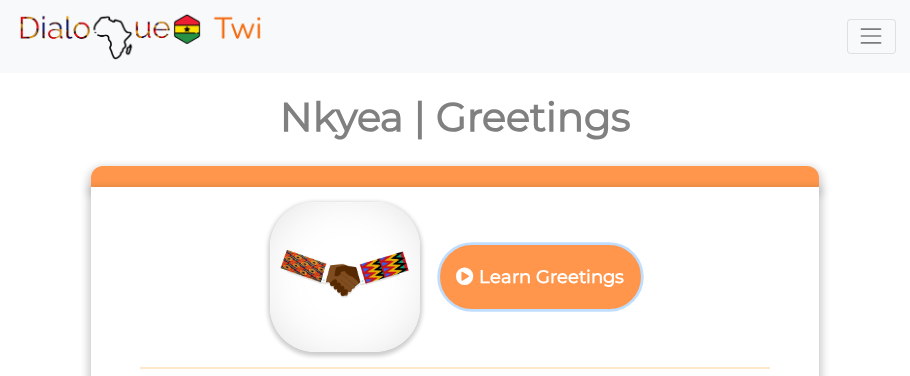 click on "Learn Greetings" at bounding box center [540, 277] 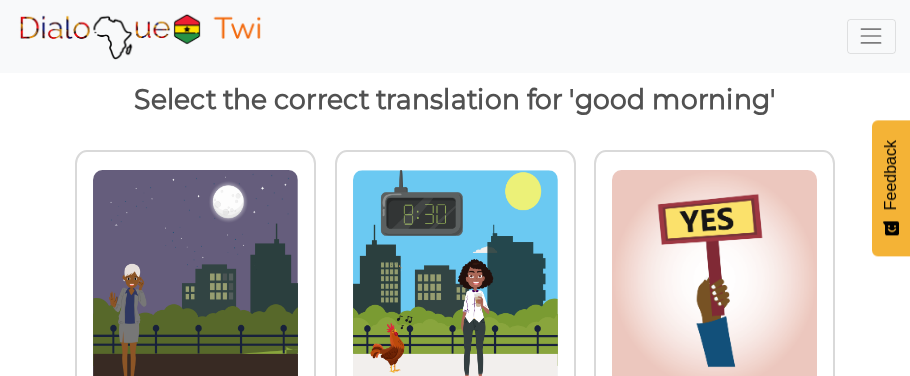 scroll, scrollTop: 234, scrollLeft: 0, axis: vertical 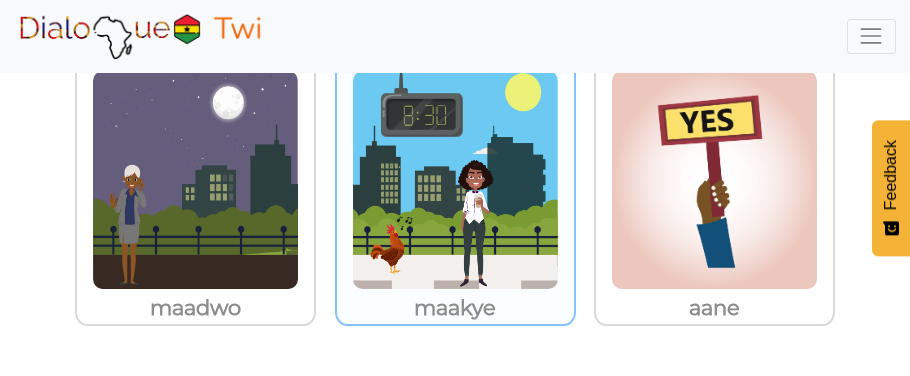 click at bounding box center [195, 180] 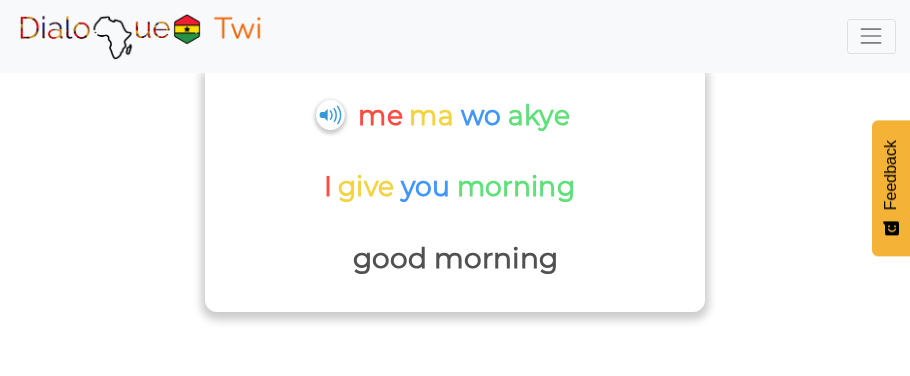 click on "akye" at bounding box center (542, 116) 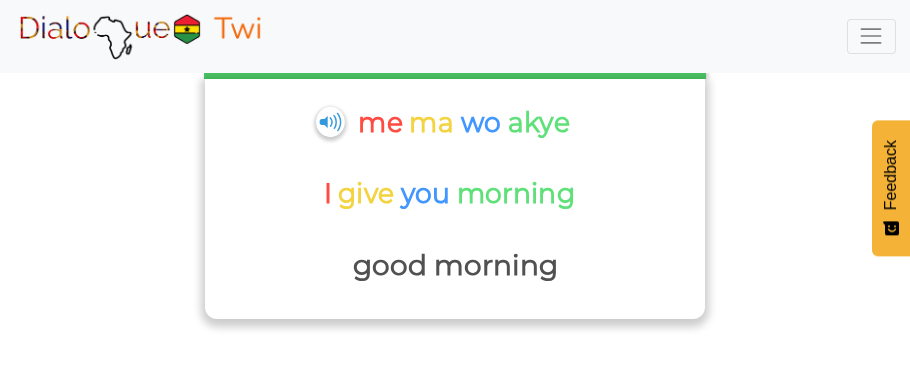scroll, scrollTop: 307, scrollLeft: 0, axis: vertical 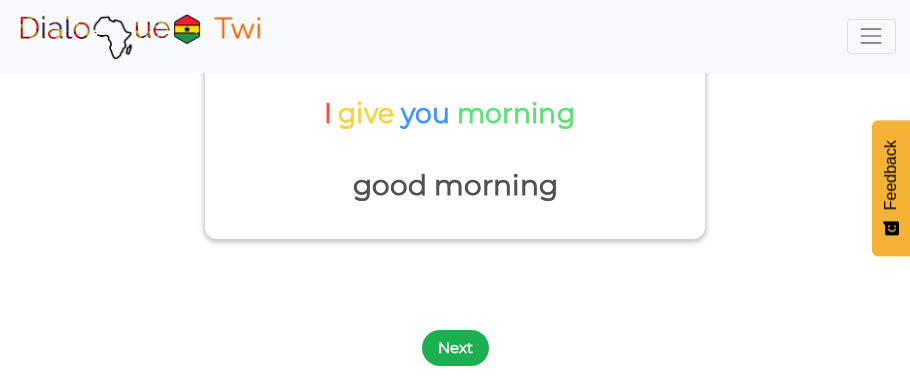 click on "Next" at bounding box center (455, 348) 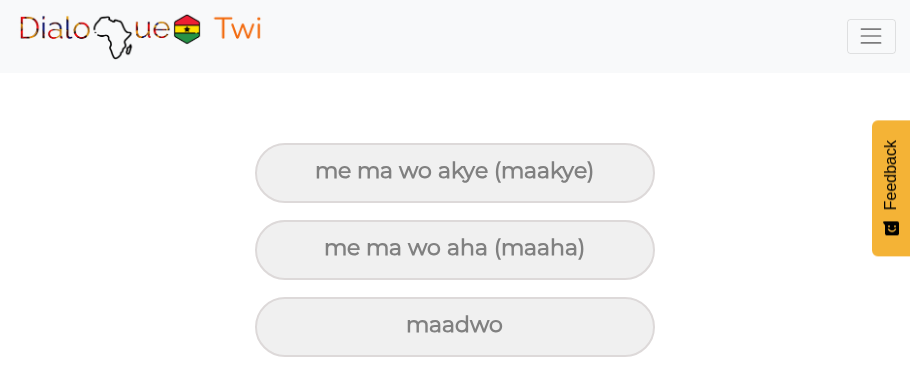 scroll, scrollTop: 293, scrollLeft: 0, axis: vertical 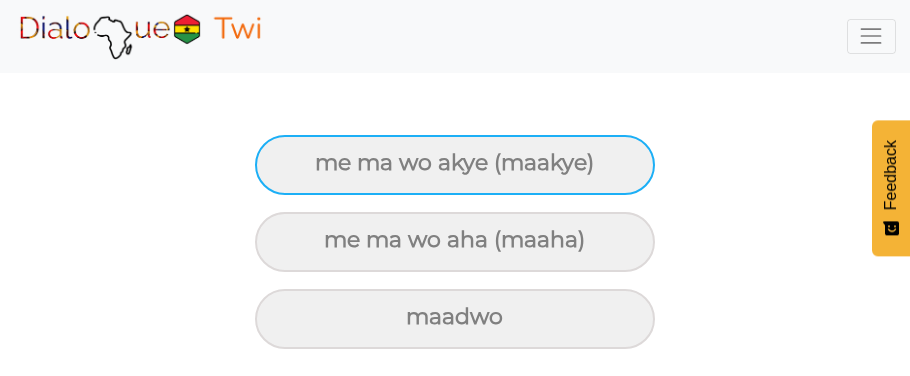 click on "me ma wo akye (maakye)" at bounding box center [455, 165] 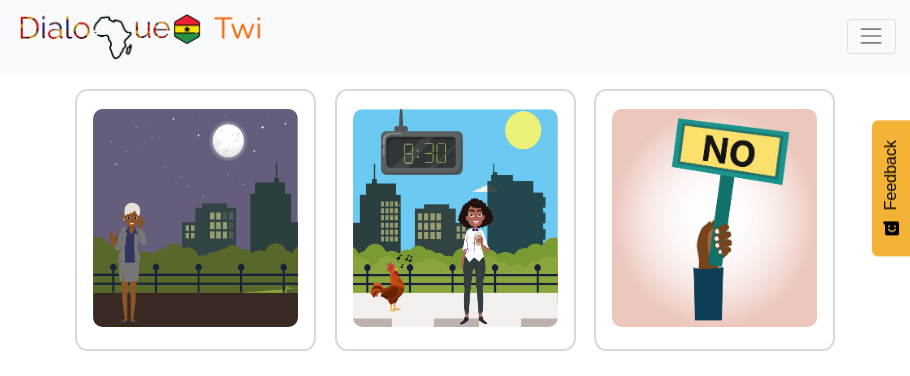 scroll, scrollTop: 214, scrollLeft: 0, axis: vertical 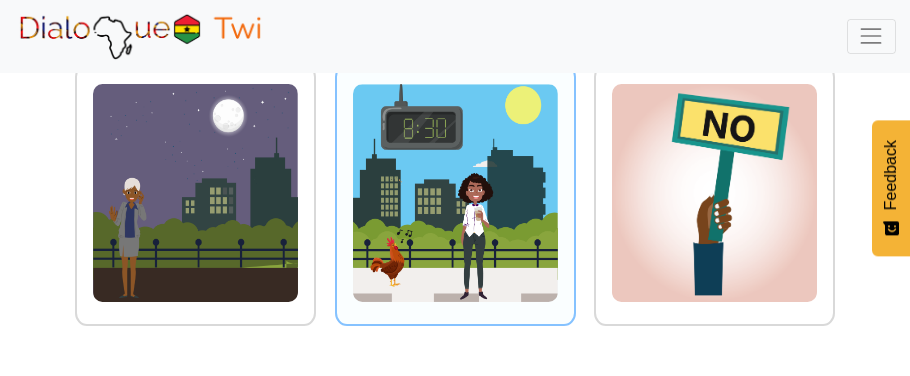 click at bounding box center (195, 193) 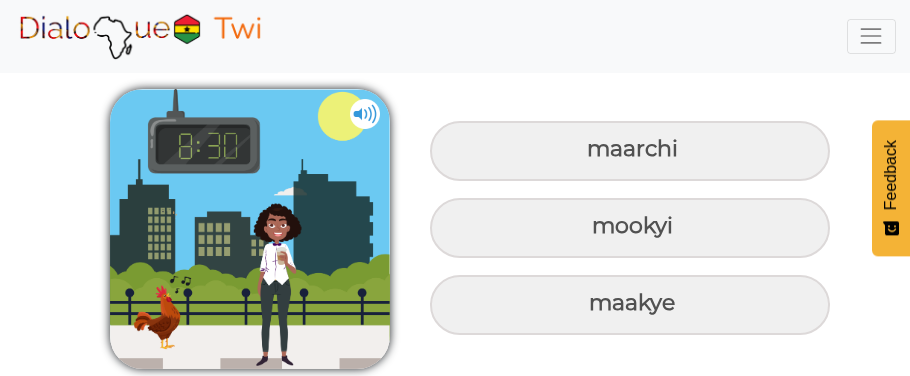 scroll, scrollTop: 205, scrollLeft: 0, axis: vertical 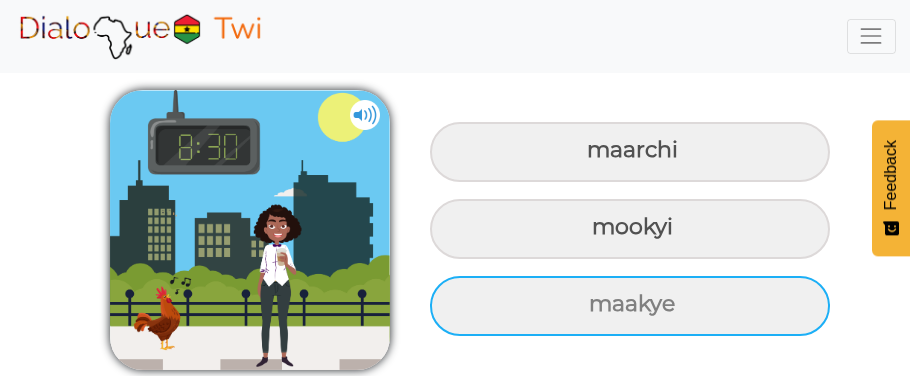 click on "maakye" at bounding box center [630, 152] 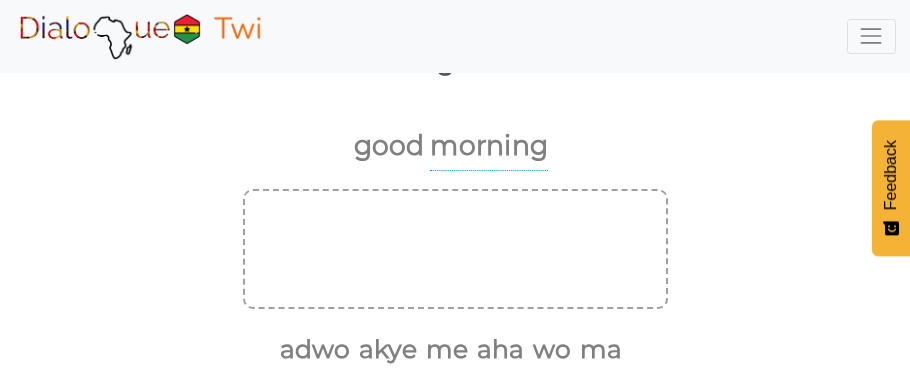 scroll, scrollTop: 174, scrollLeft: 0, axis: vertical 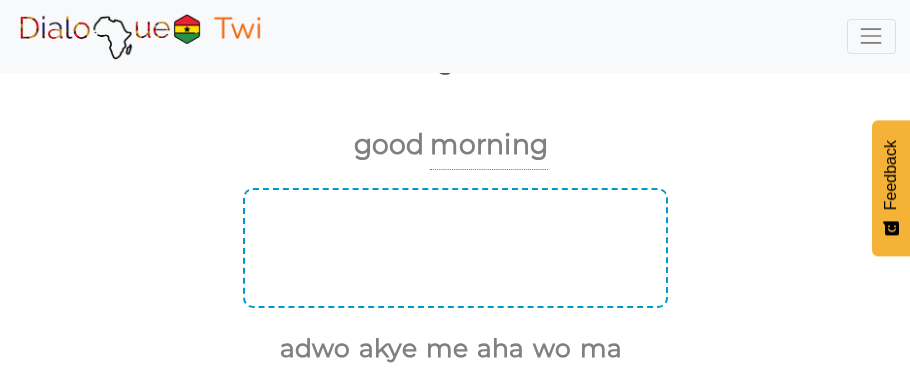 click at bounding box center (455, 248) 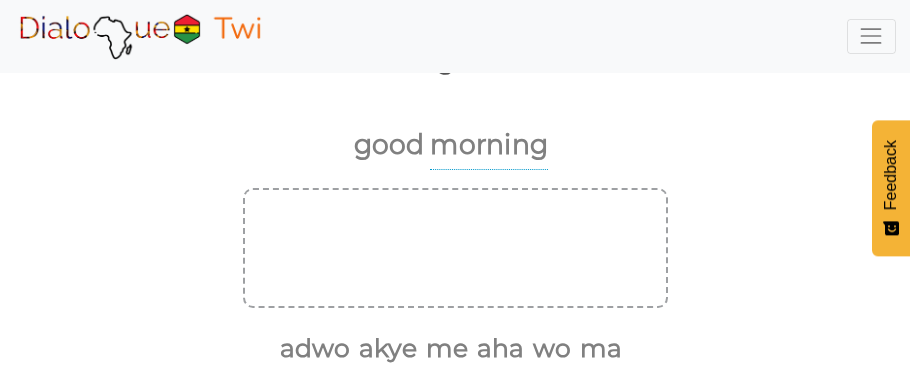 click on "morning" at bounding box center (489, 145) 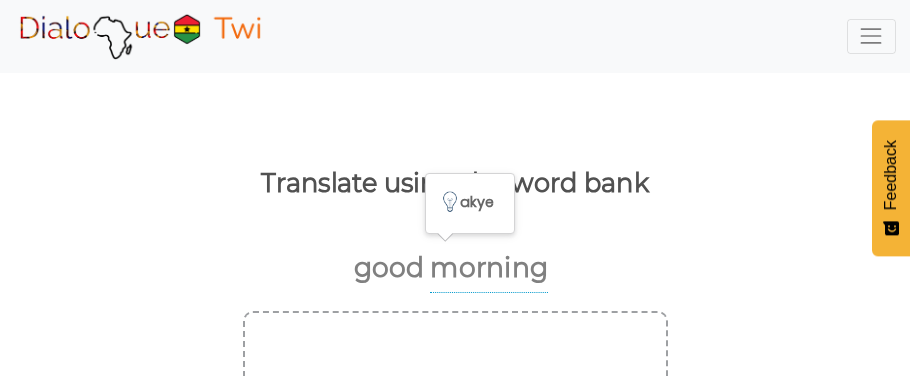 scroll, scrollTop: 50, scrollLeft: 0, axis: vertical 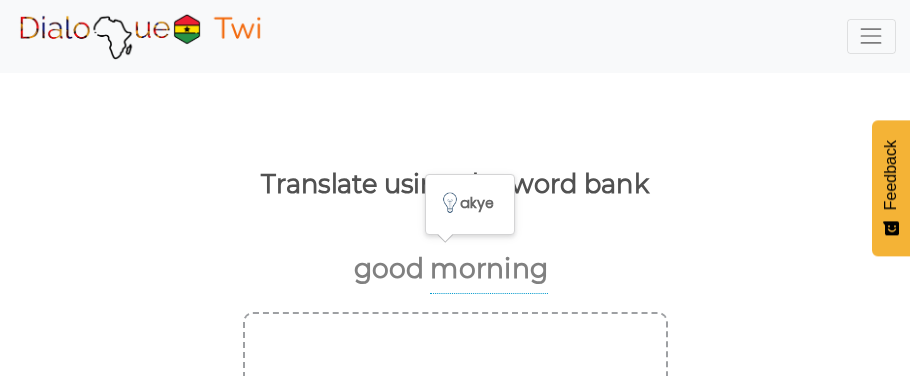 click on "akye" at bounding box center (470, 204) 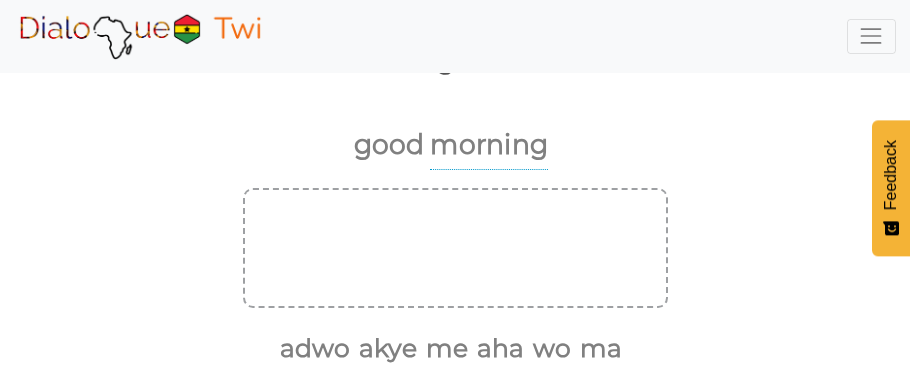 scroll, scrollTop: 182, scrollLeft: 0, axis: vertical 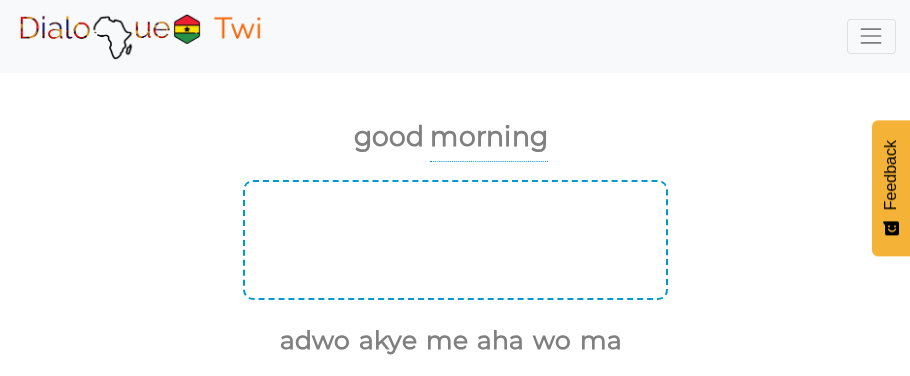 click at bounding box center [455, 240] 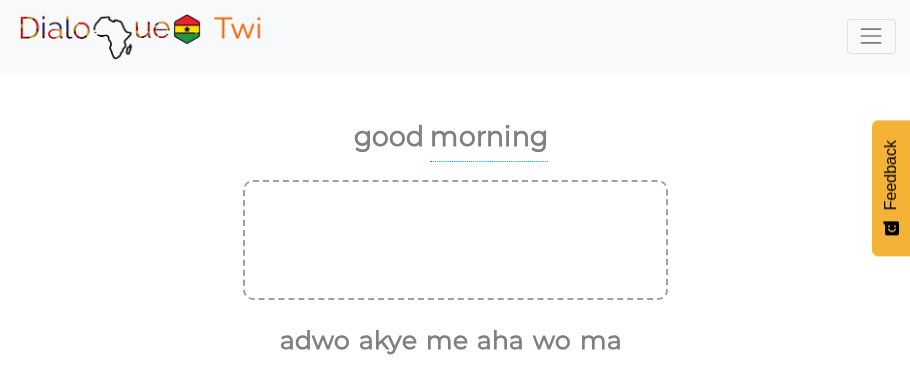 click on "morning" at bounding box center [489, 137] 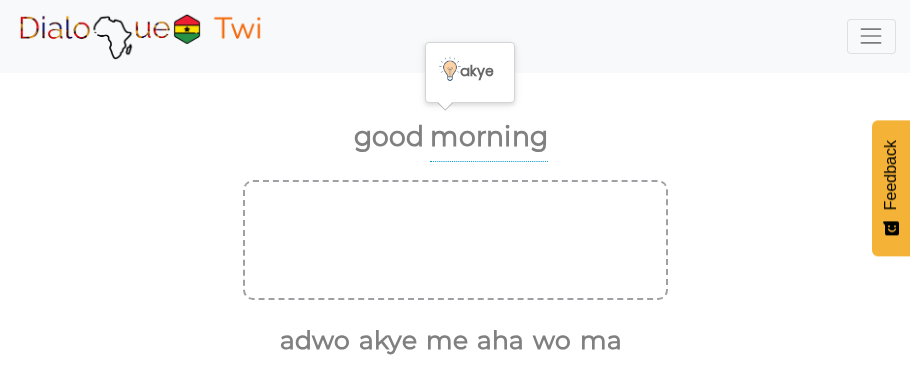click on "akye" at bounding box center (470, 72) 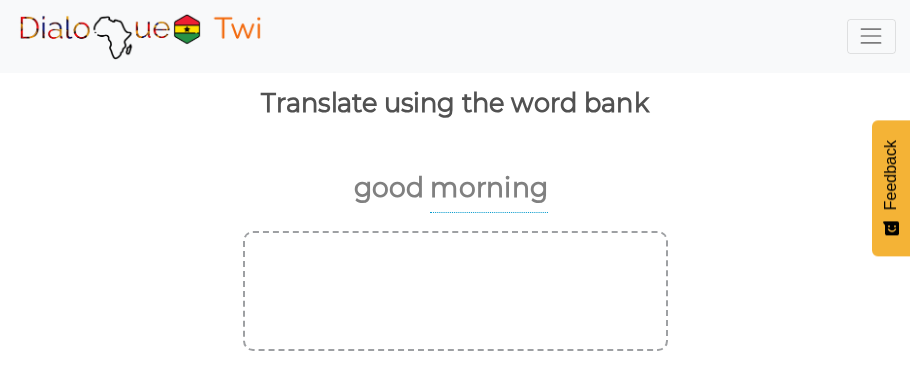 scroll, scrollTop: 0, scrollLeft: 0, axis: both 